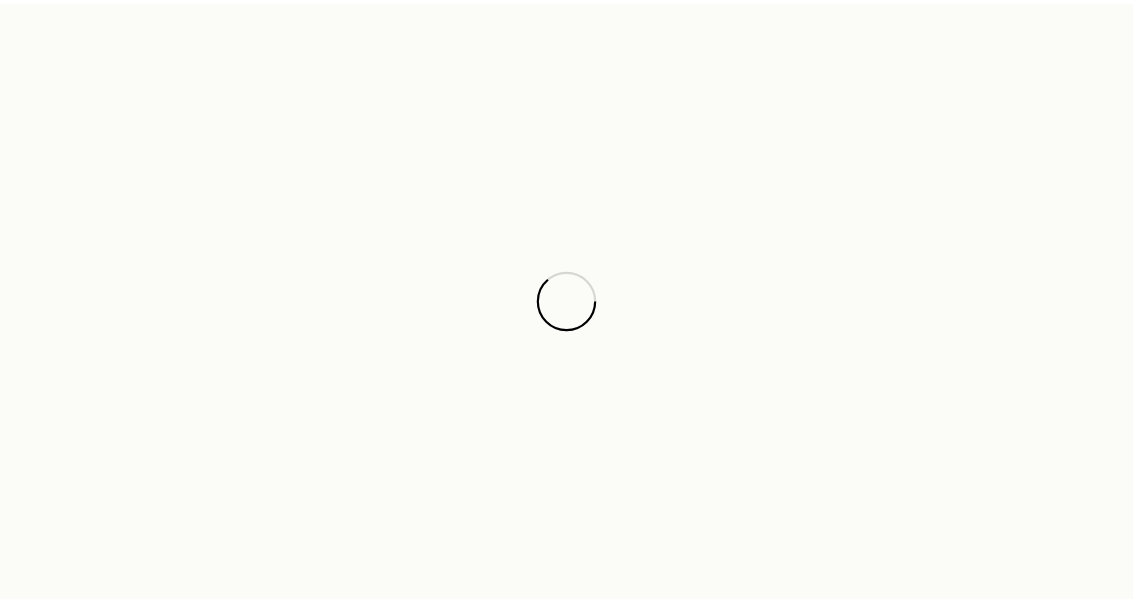 scroll, scrollTop: 0, scrollLeft: 0, axis: both 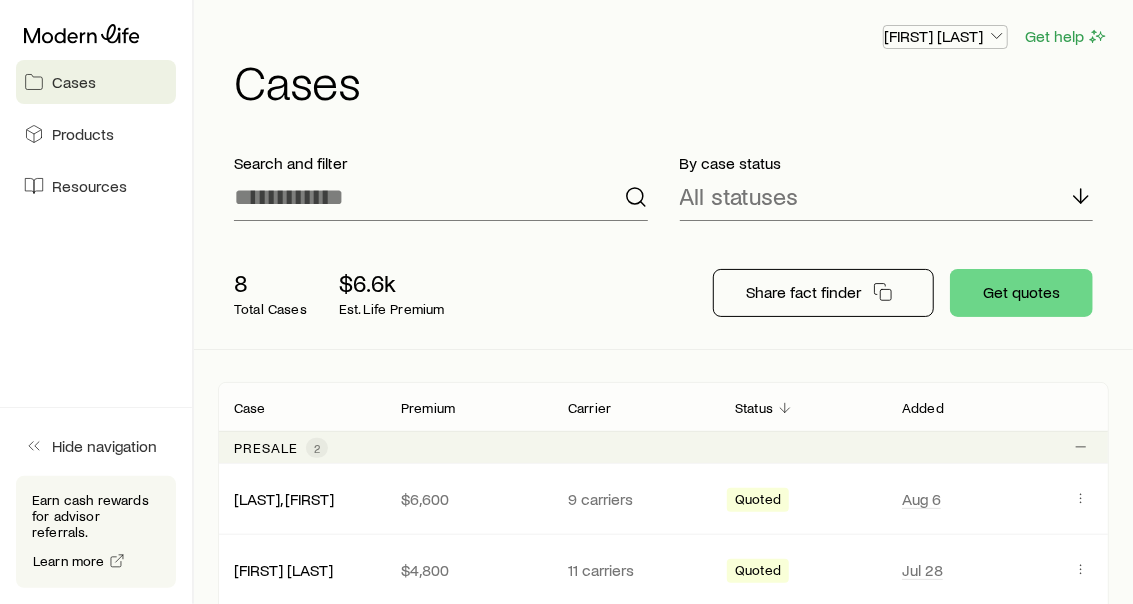 click 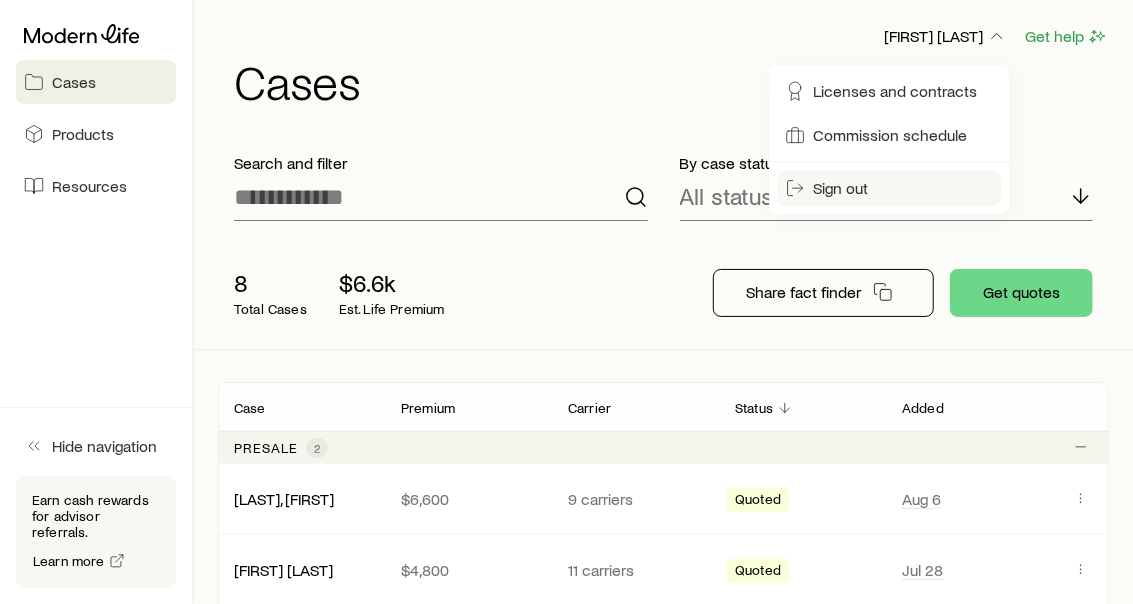 click on "Sign out" at bounding box center [840, 188] 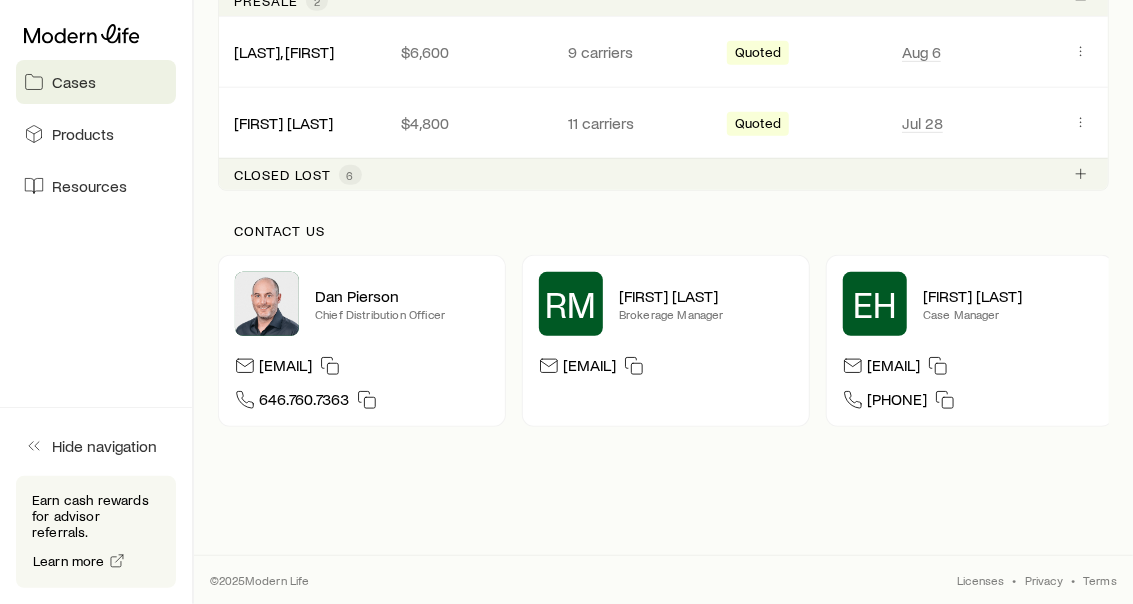 scroll, scrollTop: 462, scrollLeft: 0, axis: vertical 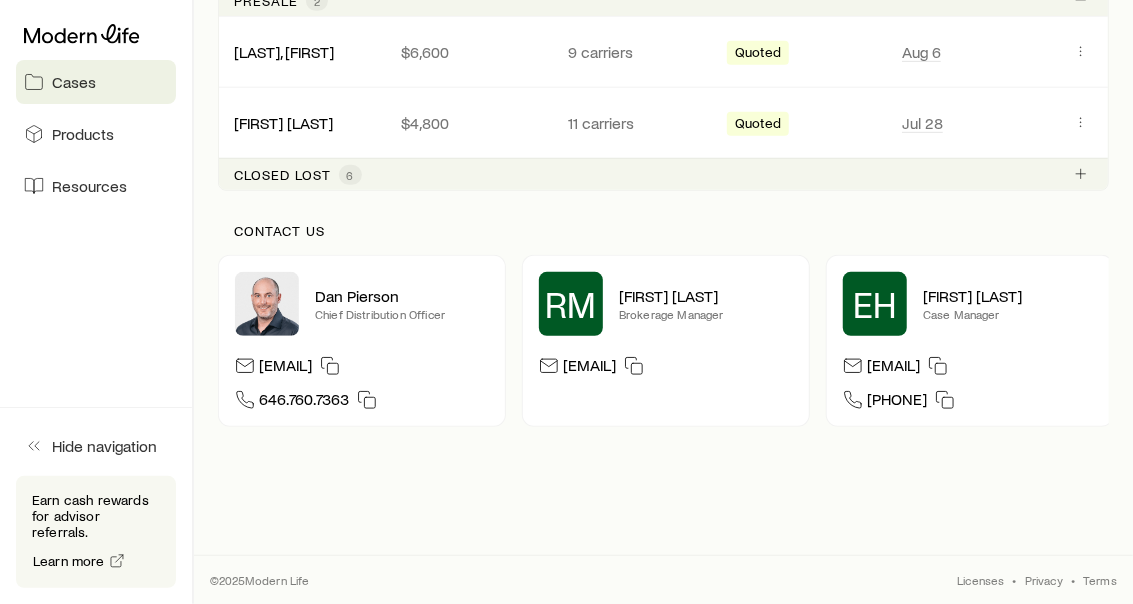 click on "Closed lost" at bounding box center (282, 175) 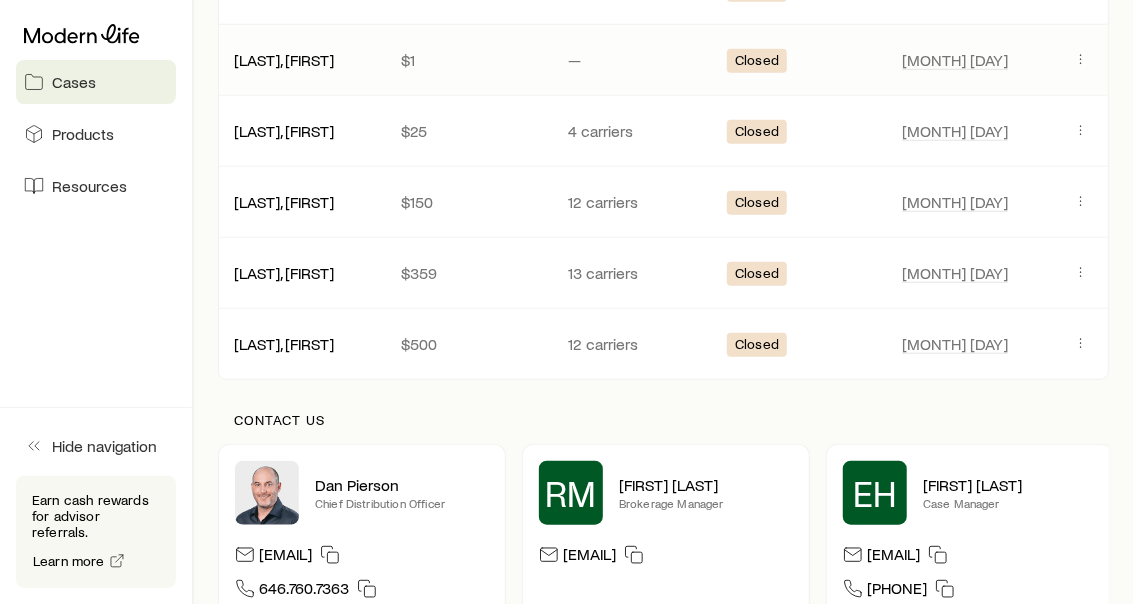 scroll, scrollTop: 0, scrollLeft: 0, axis: both 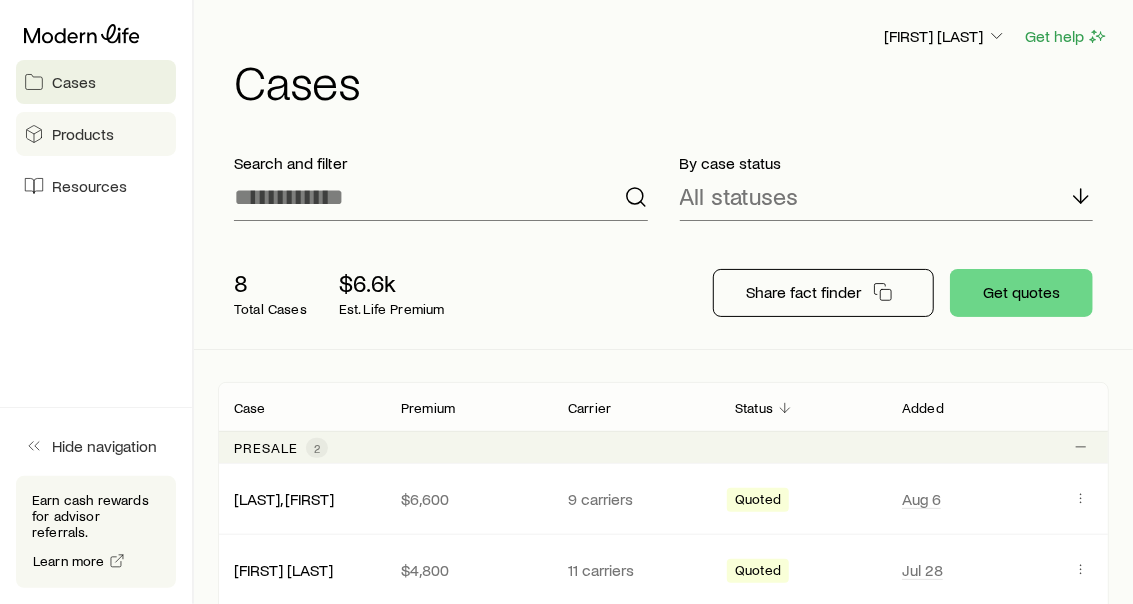 click on "Products" at bounding box center (83, 134) 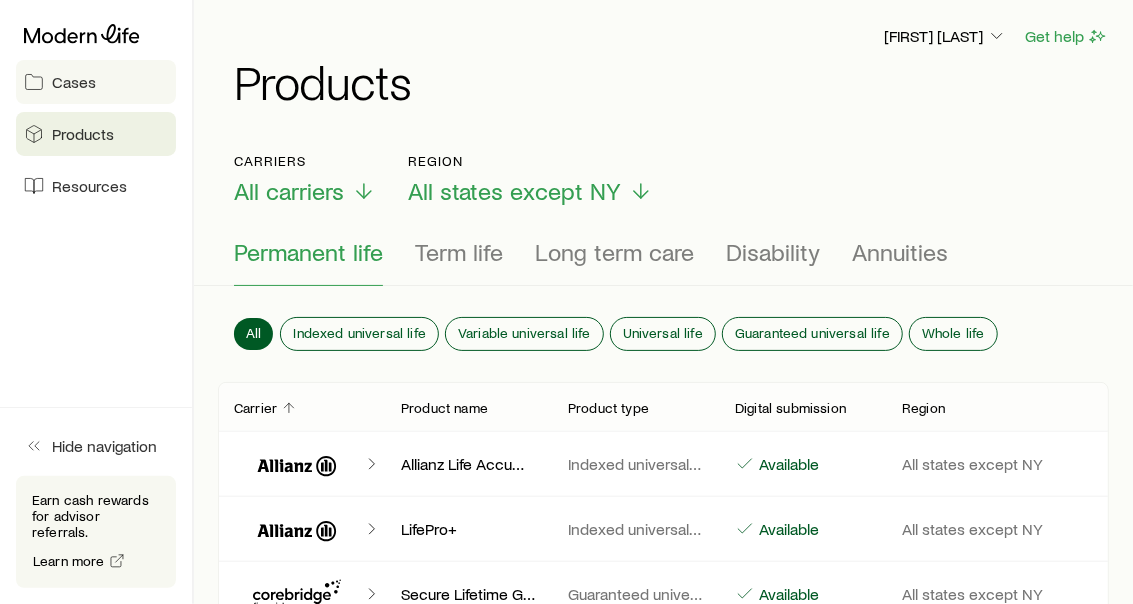 click on "Cases" at bounding box center (74, 82) 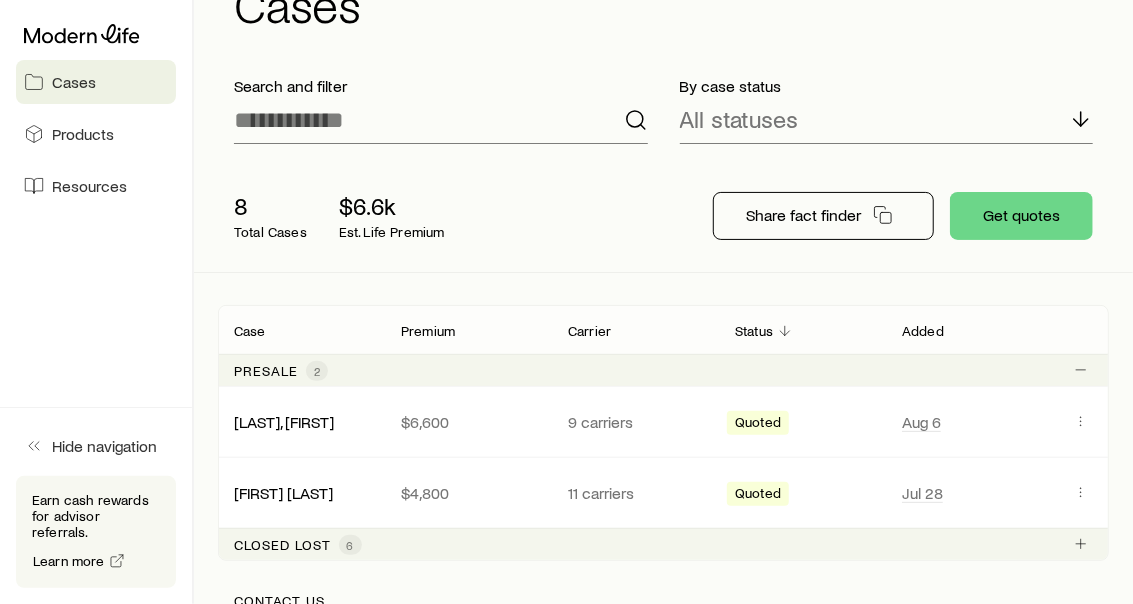 scroll, scrollTop: 111, scrollLeft: 0, axis: vertical 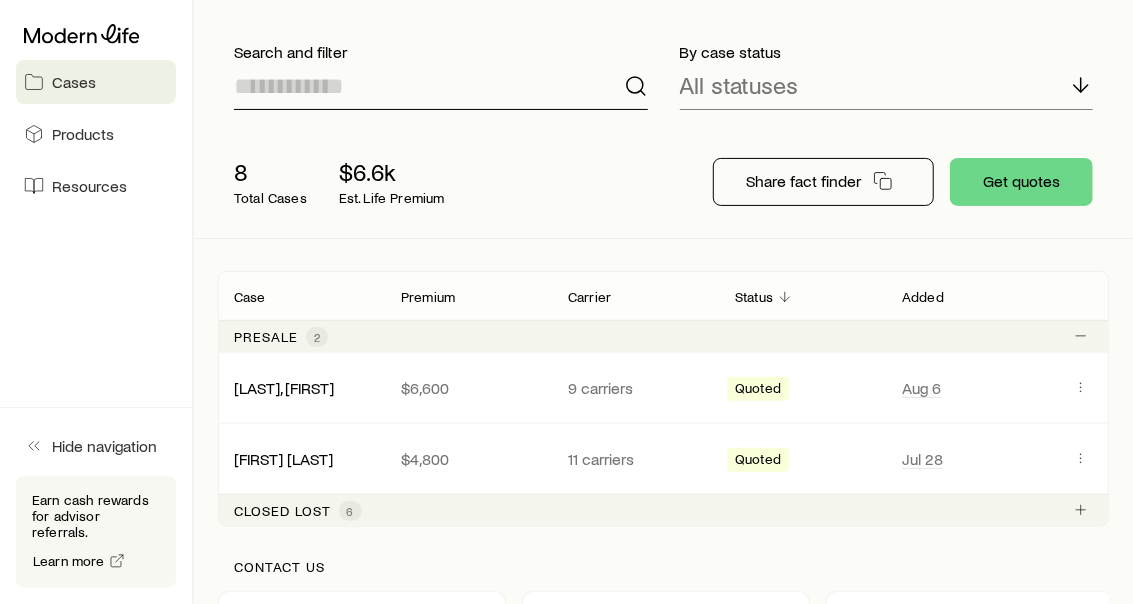 click at bounding box center [441, 86] 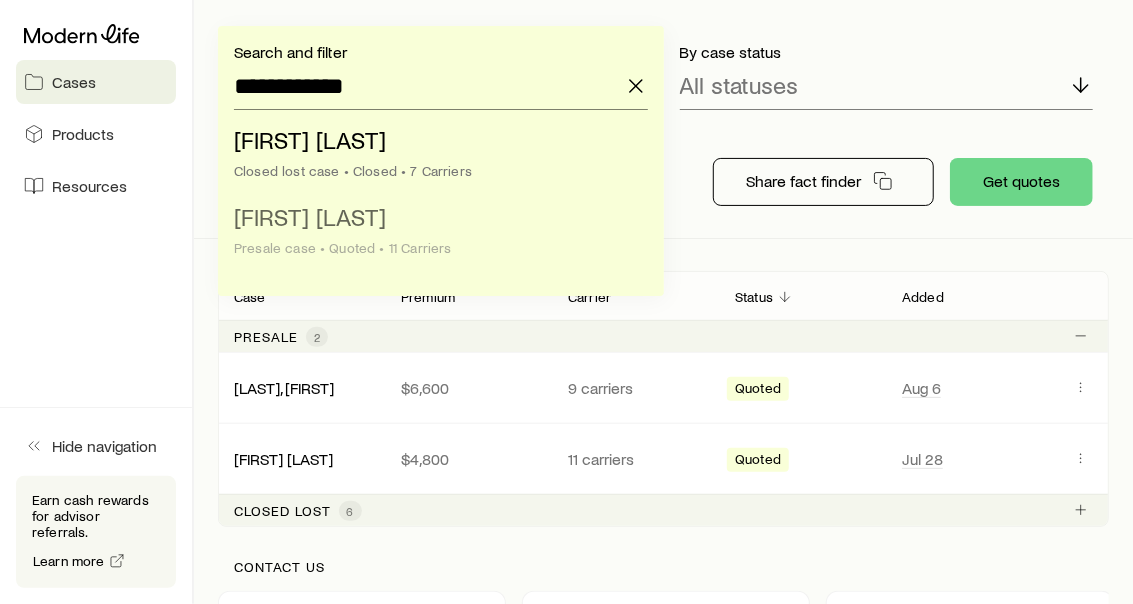 click on "[FIRST] [LAST]" at bounding box center (310, 216) 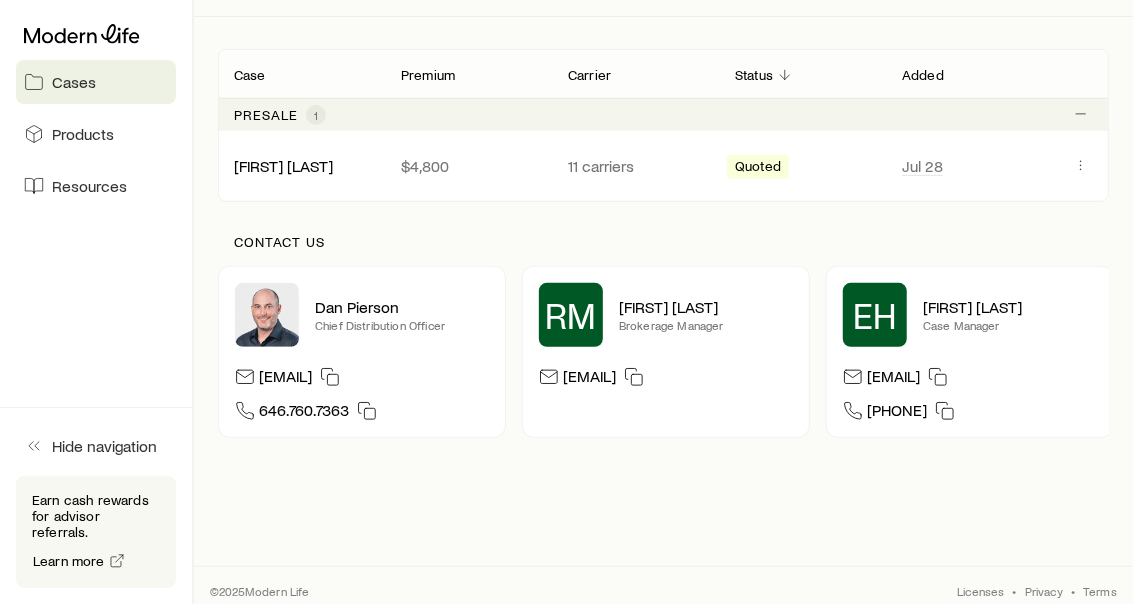 scroll, scrollTop: 222, scrollLeft: 0, axis: vertical 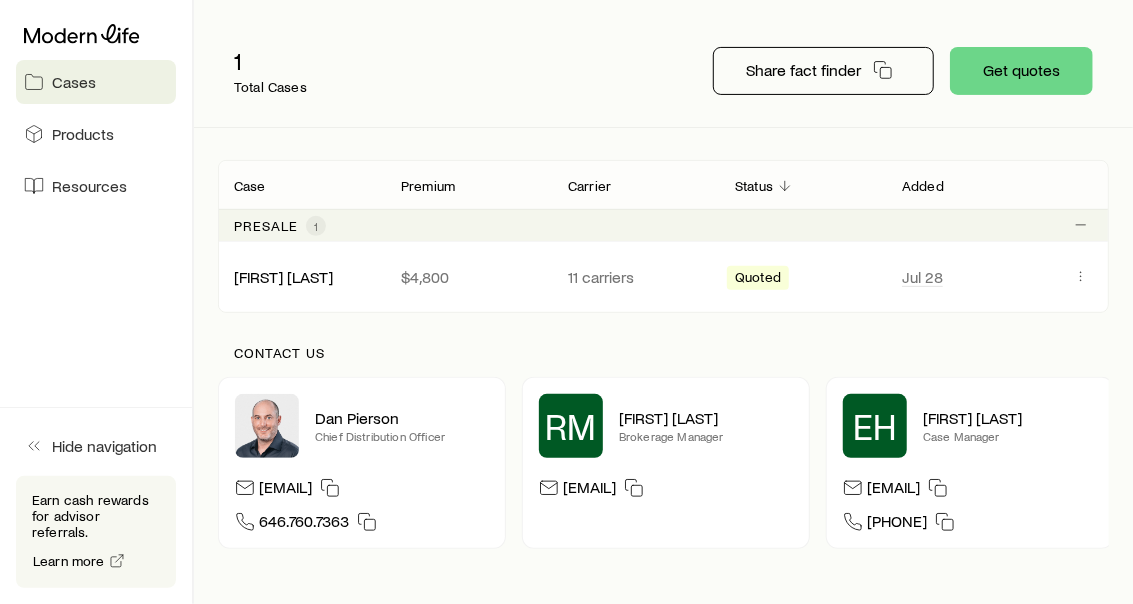 click on "Cases" at bounding box center [74, 82] 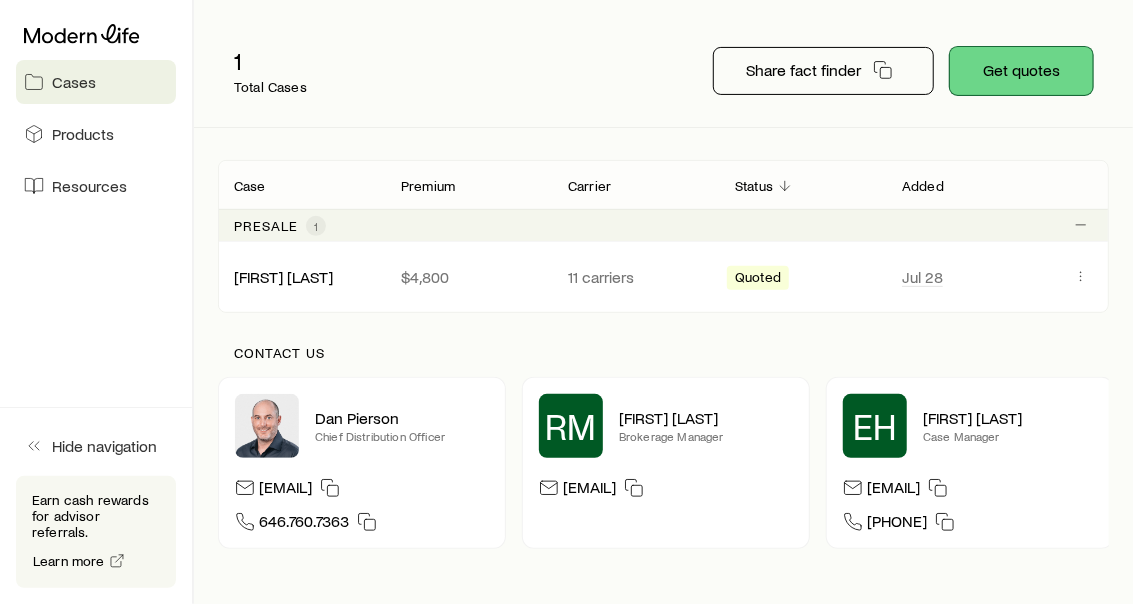 click on "Get quotes" at bounding box center [1021, 71] 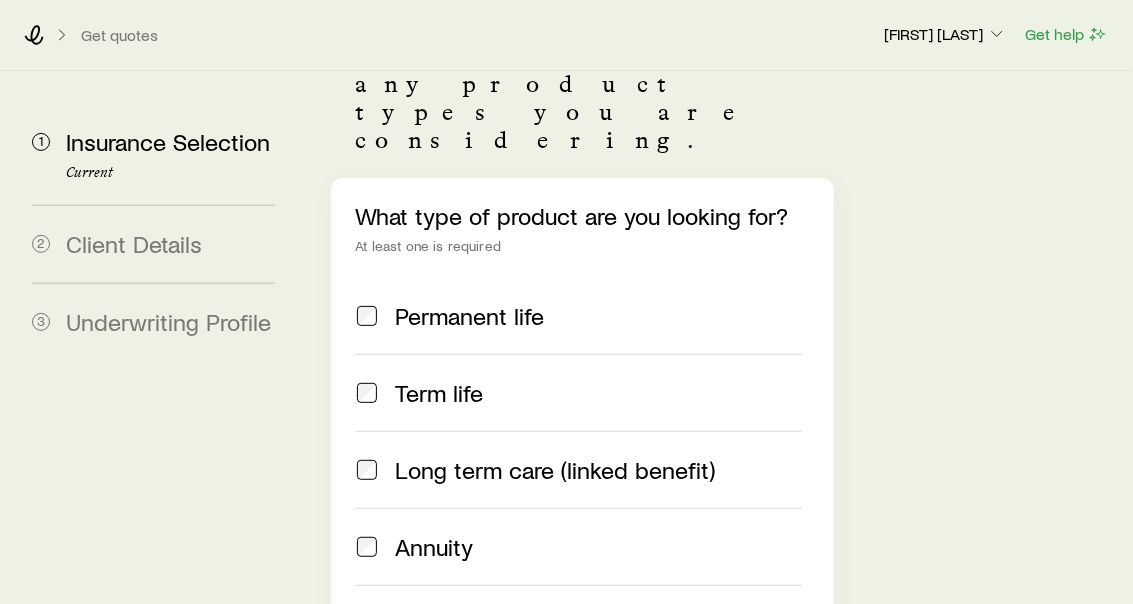 scroll, scrollTop: 0, scrollLeft: 0, axis: both 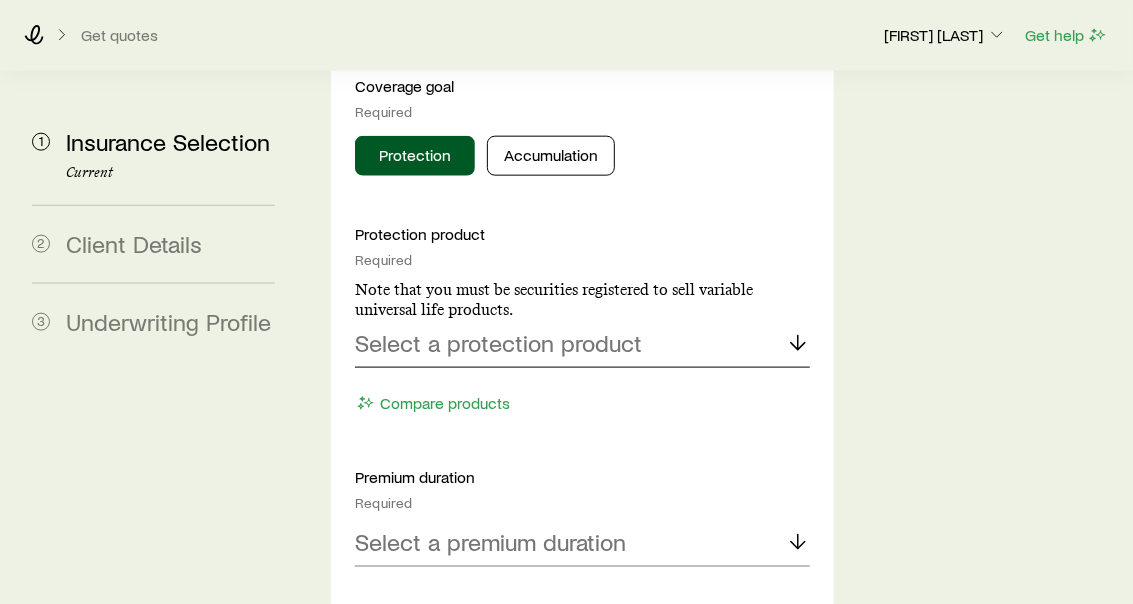 click 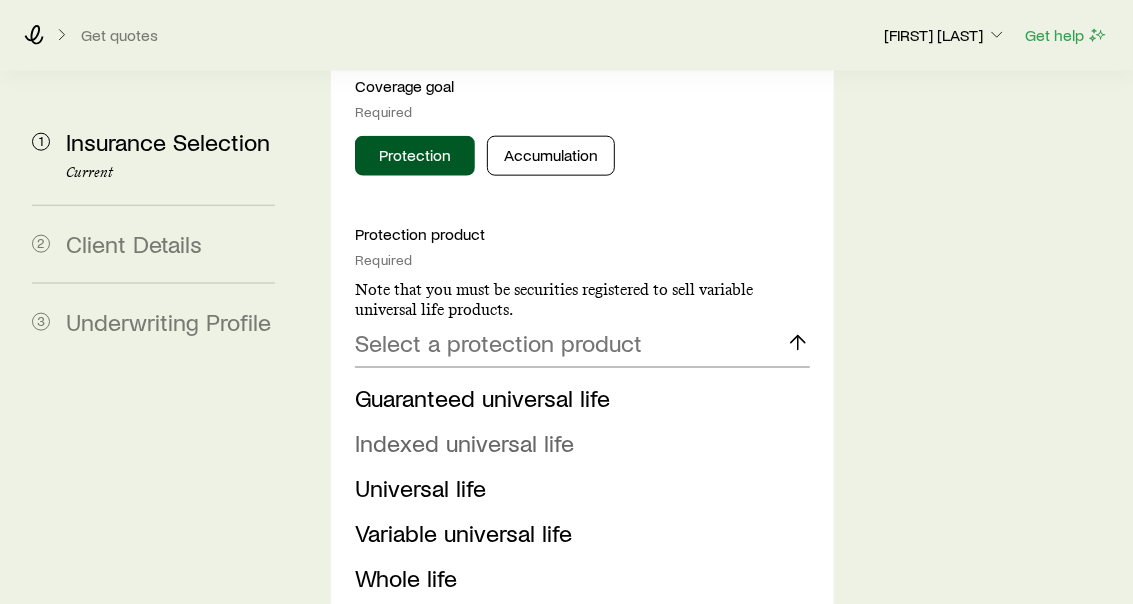 click on "Indexed universal life" at bounding box center [464, 442] 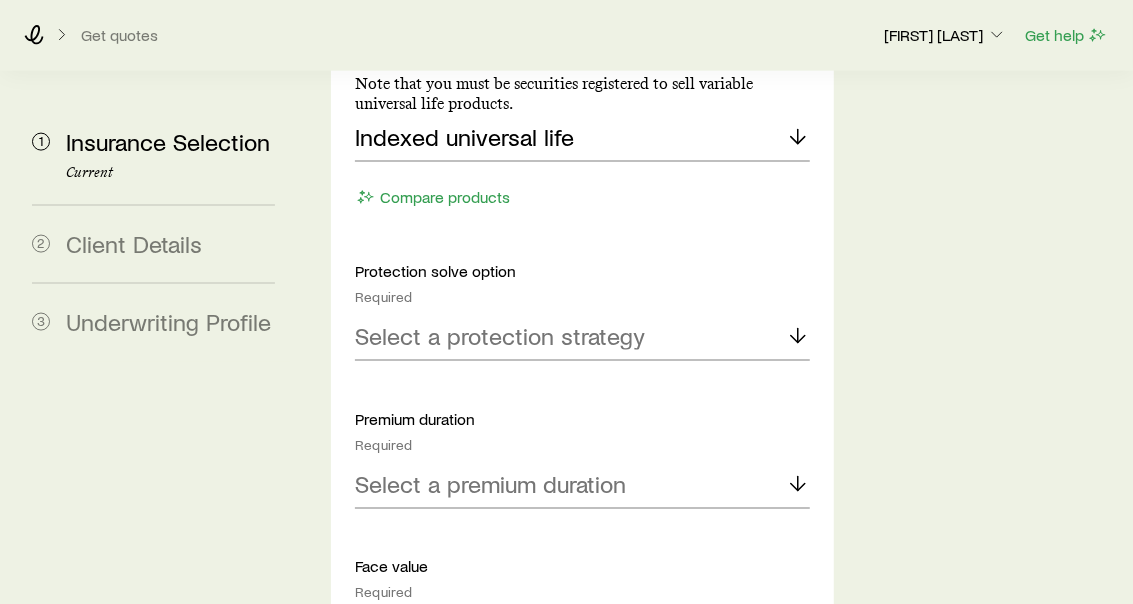 scroll, scrollTop: 1222, scrollLeft: 0, axis: vertical 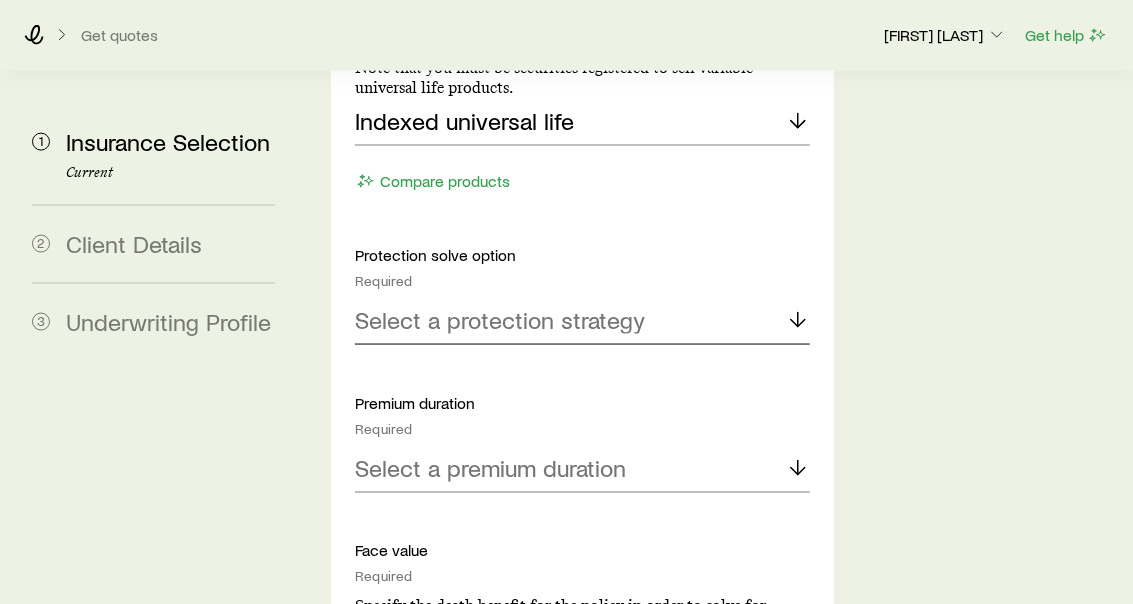 click 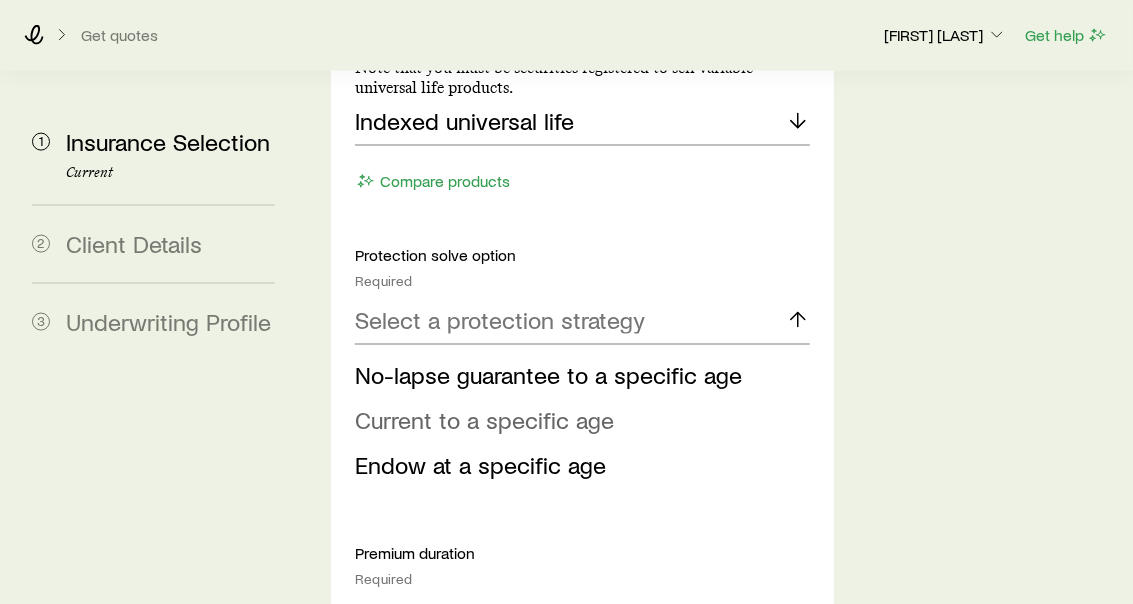 click on "Current to a specific age" at bounding box center (484, 419) 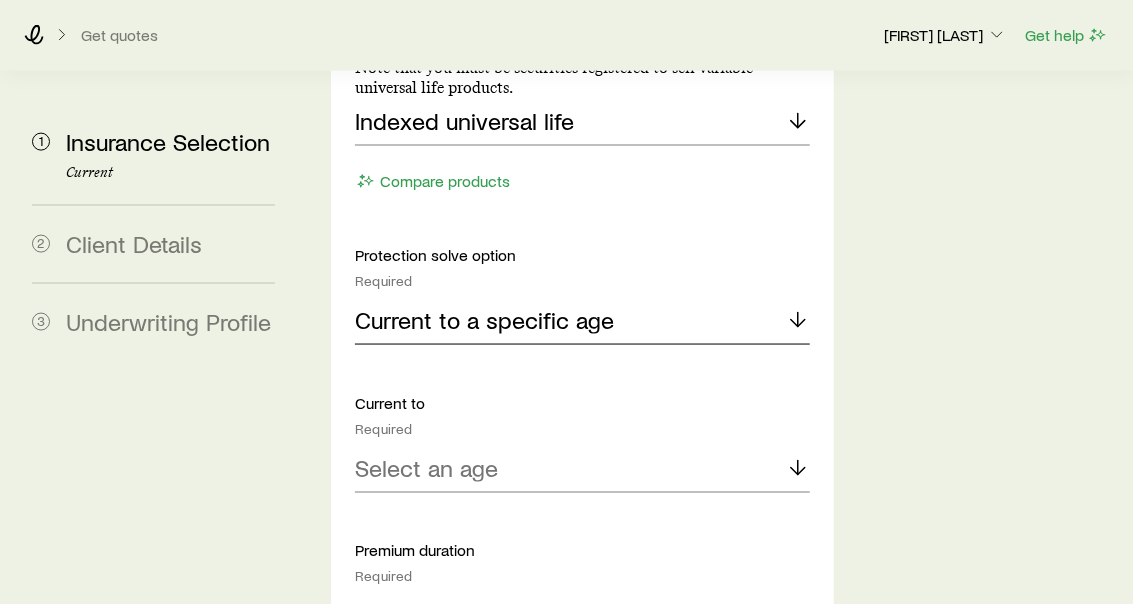 click 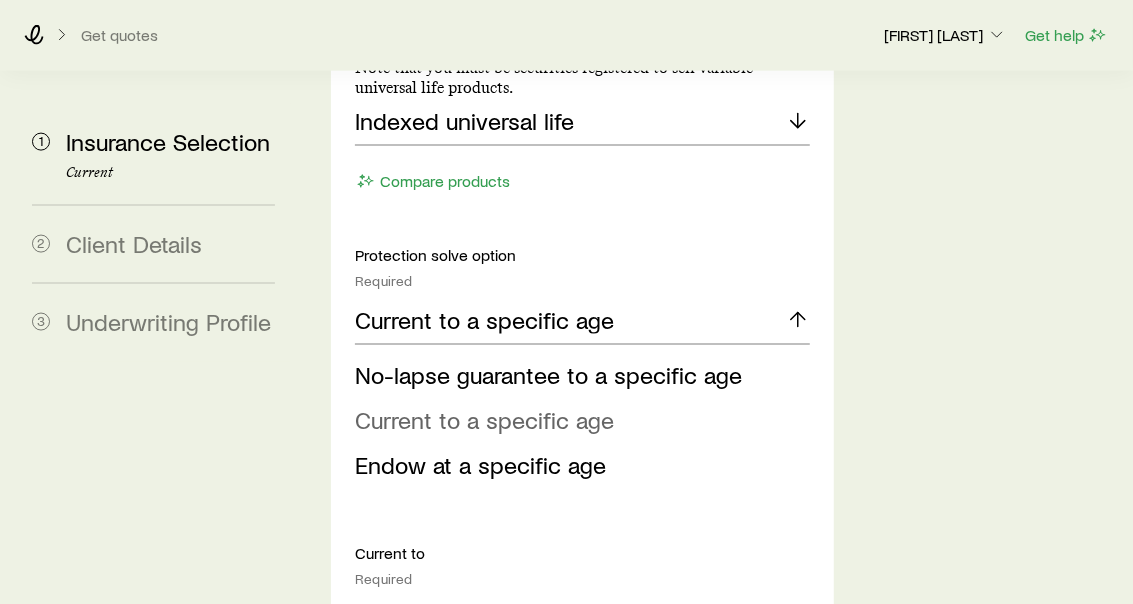 click on "Current to a specific age" at bounding box center (484, 419) 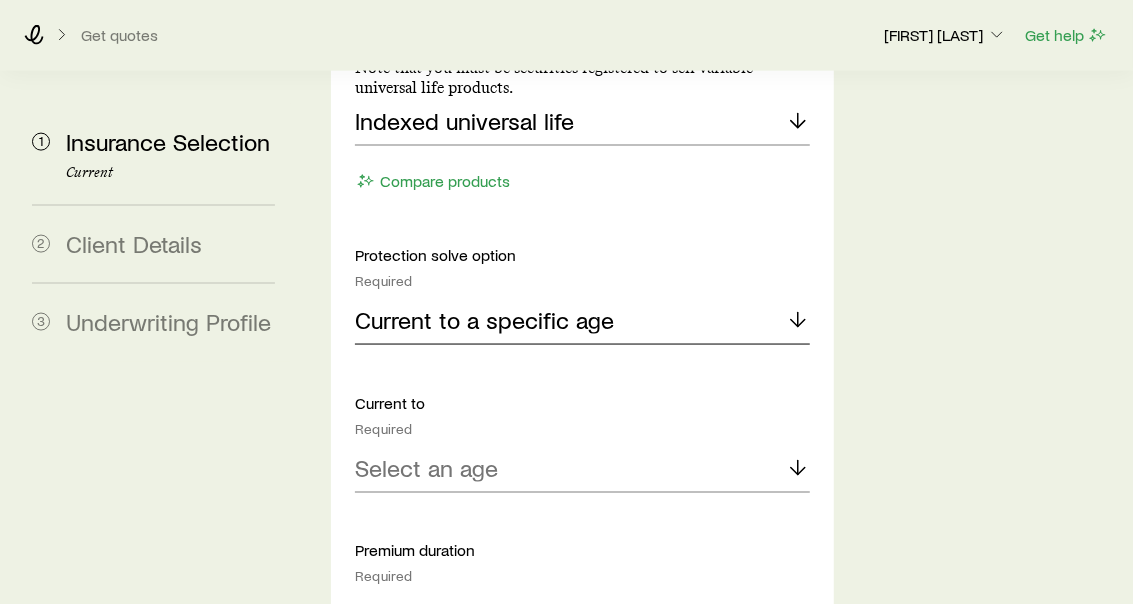 click 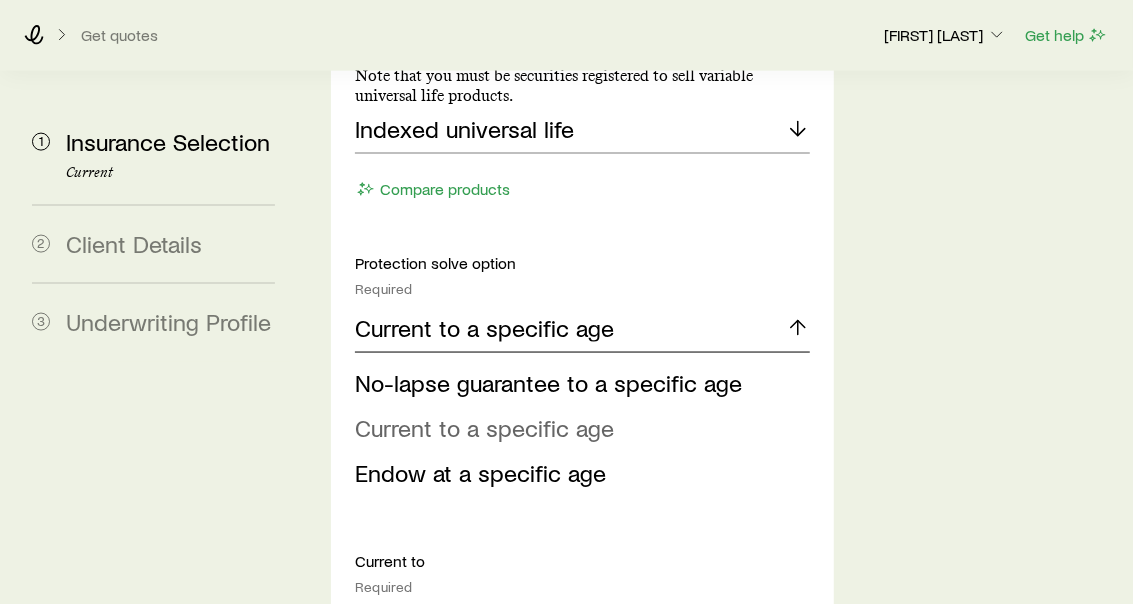 scroll, scrollTop: 1222, scrollLeft: 0, axis: vertical 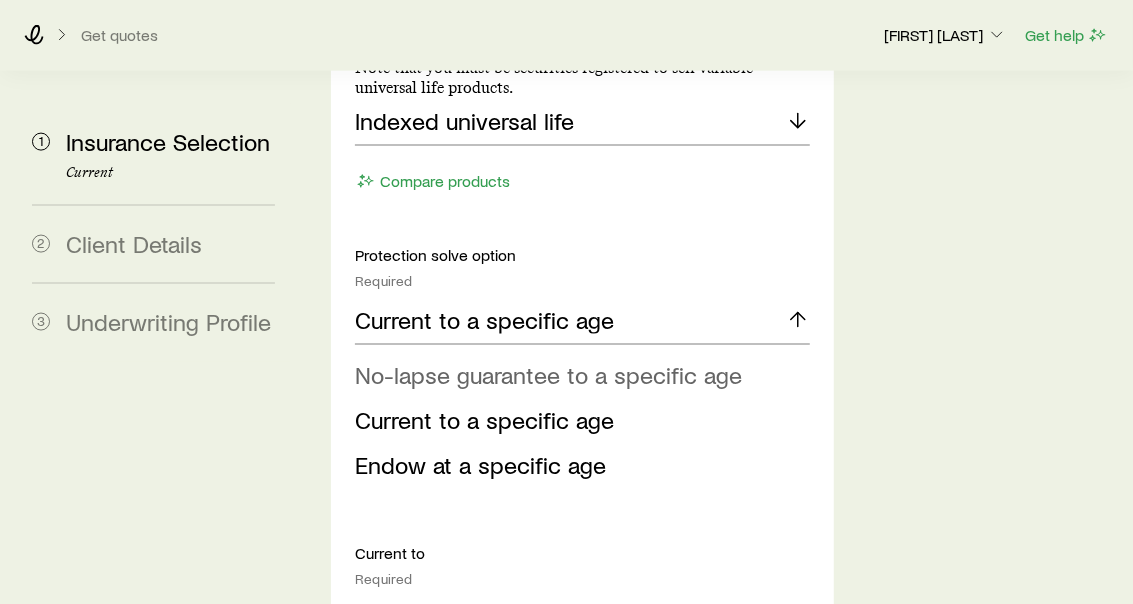click on "No-lapse guarantee to a specific age" at bounding box center (548, 374) 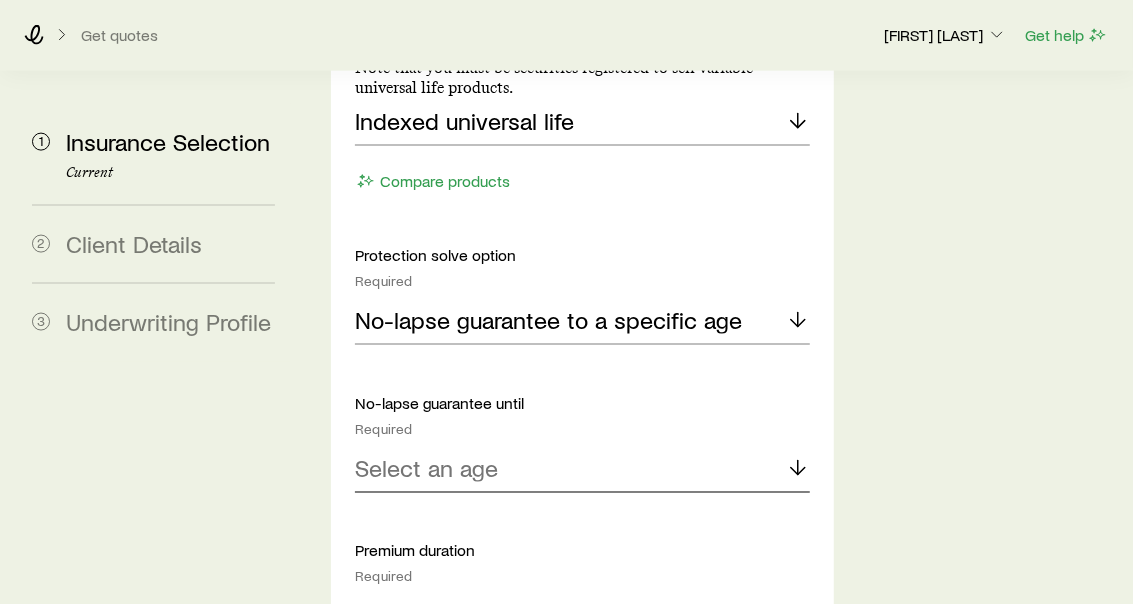 click 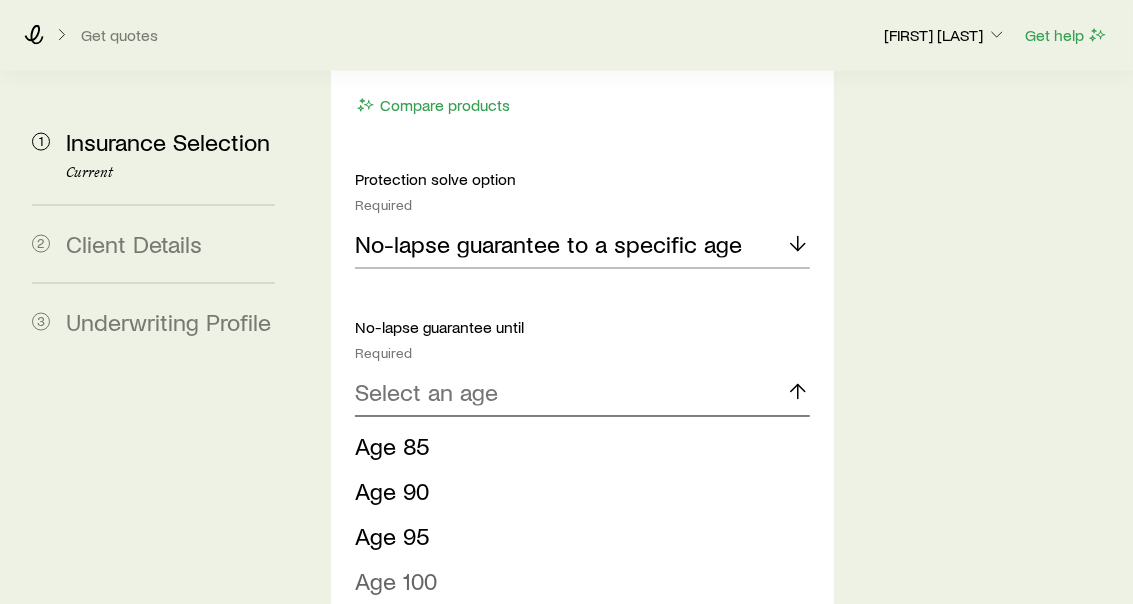 scroll, scrollTop: 1444, scrollLeft: 0, axis: vertical 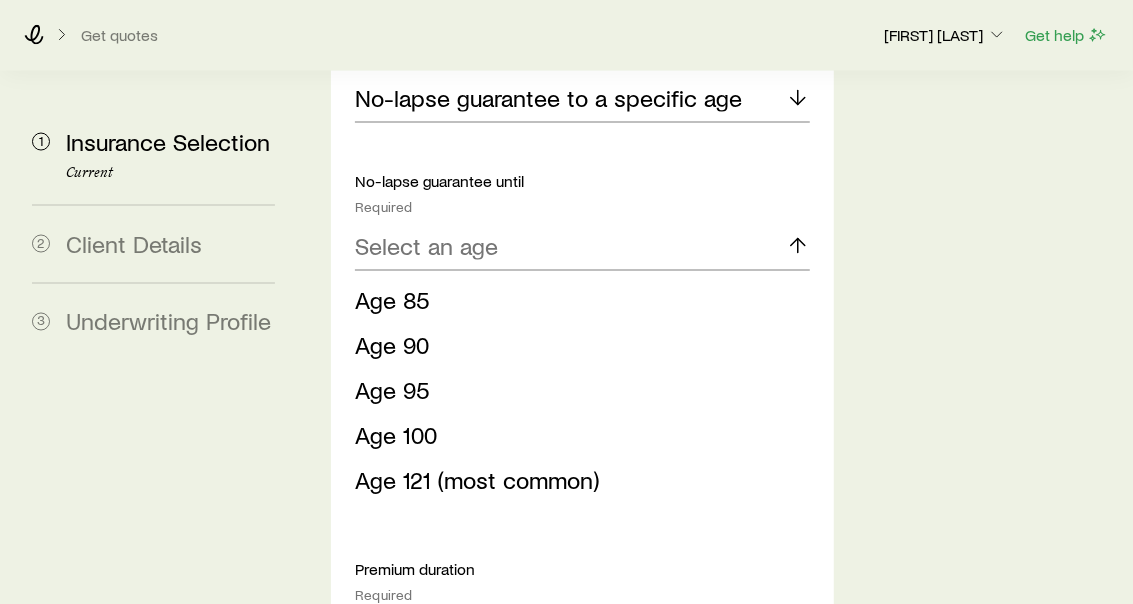 click on "Age 121 (most common)" at bounding box center (477, 480) 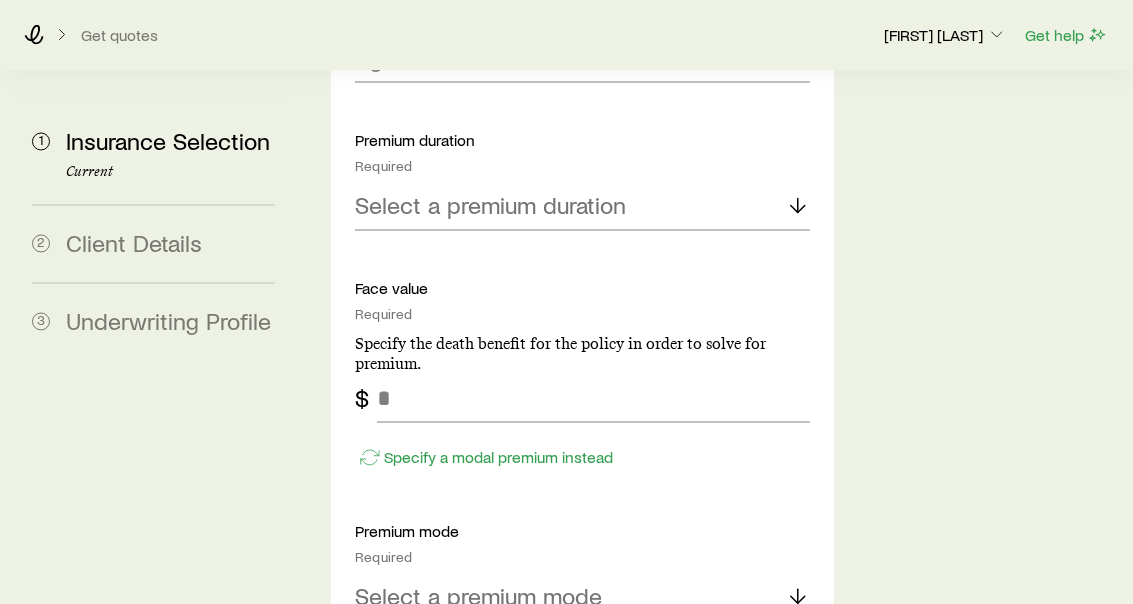 scroll, scrollTop: 1666, scrollLeft: 0, axis: vertical 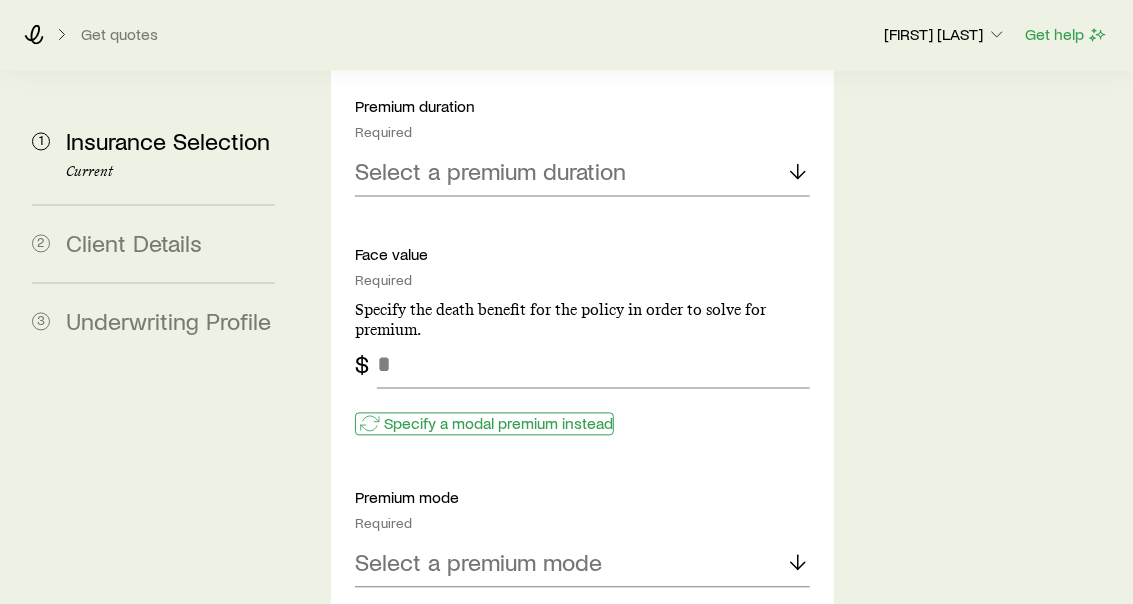 click on "Specify a modal premium instead" at bounding box center (498, 424) 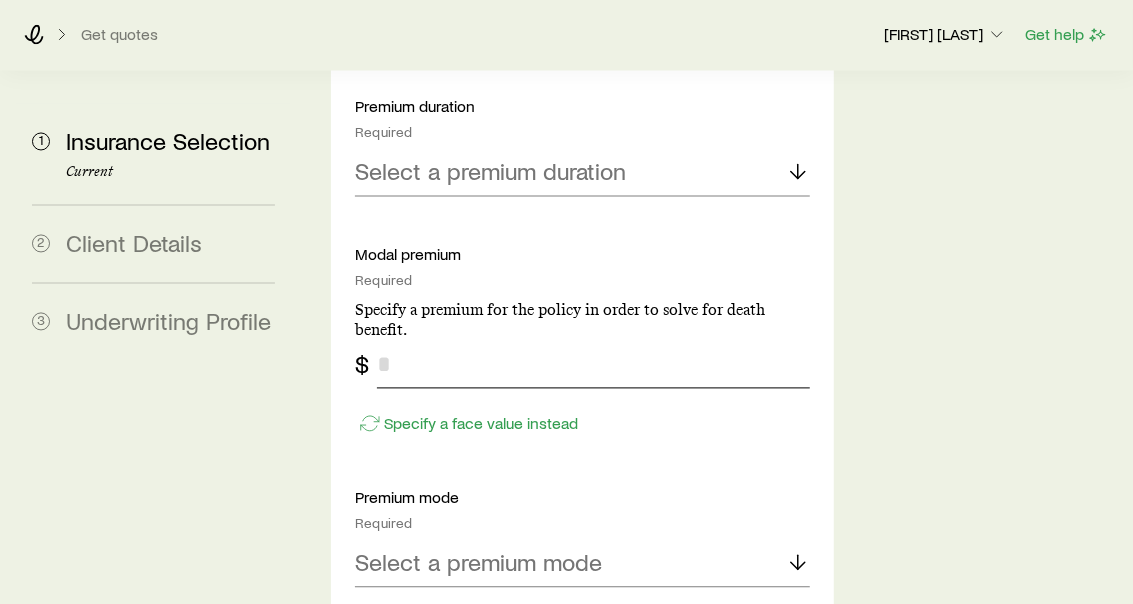 click at bounding box center (593, 365) 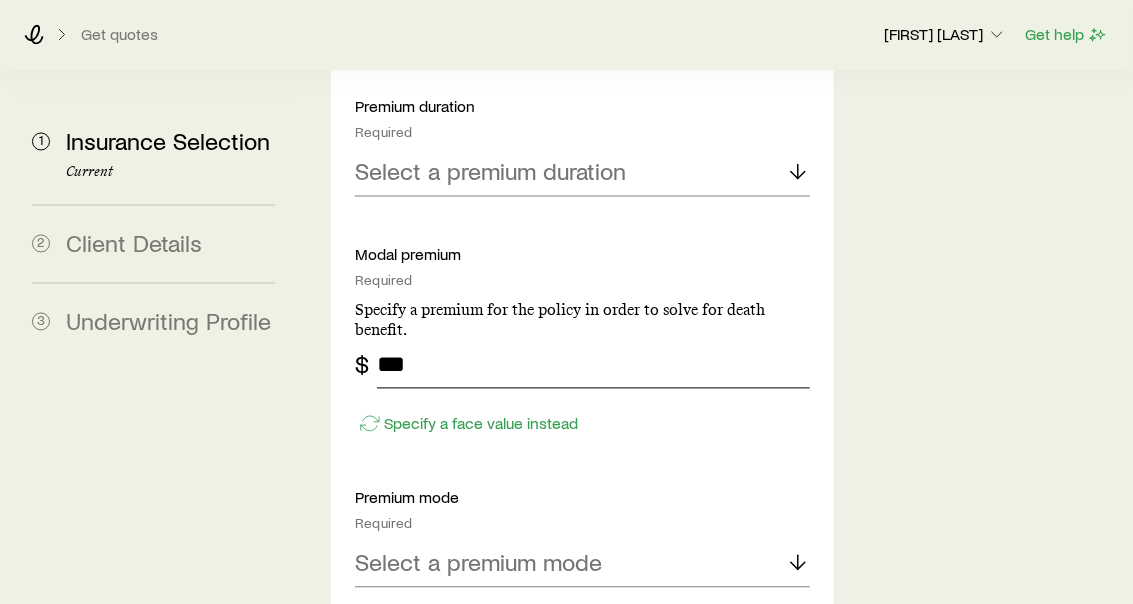 type on "***" 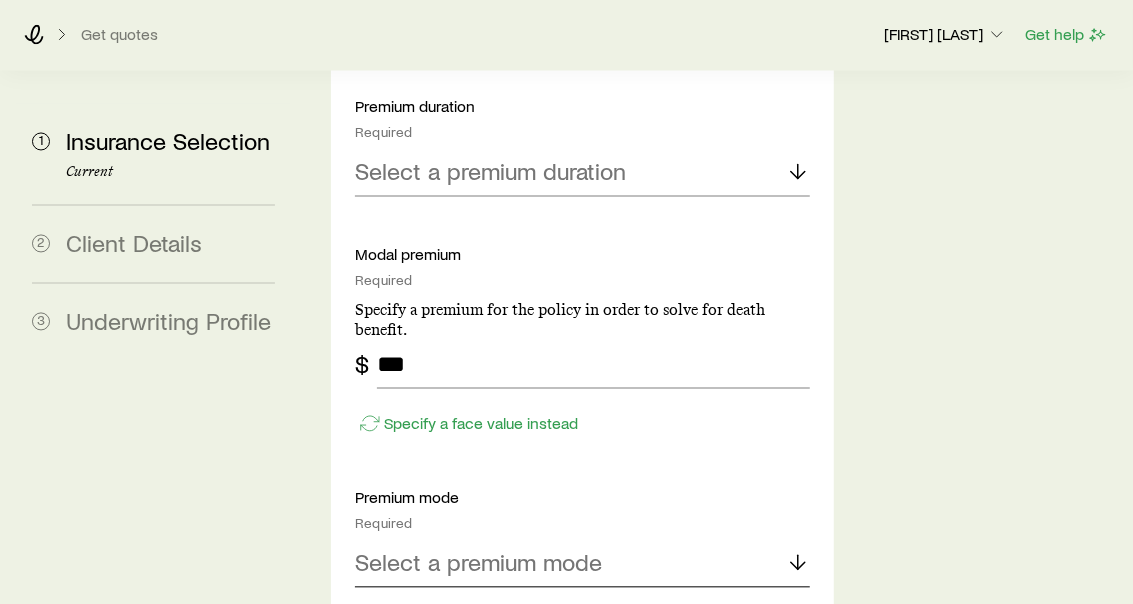 drag, startPoint x: 628, startPoint y: 441, endPoint x: 598, endPoint y: 426, distance: 33.54102 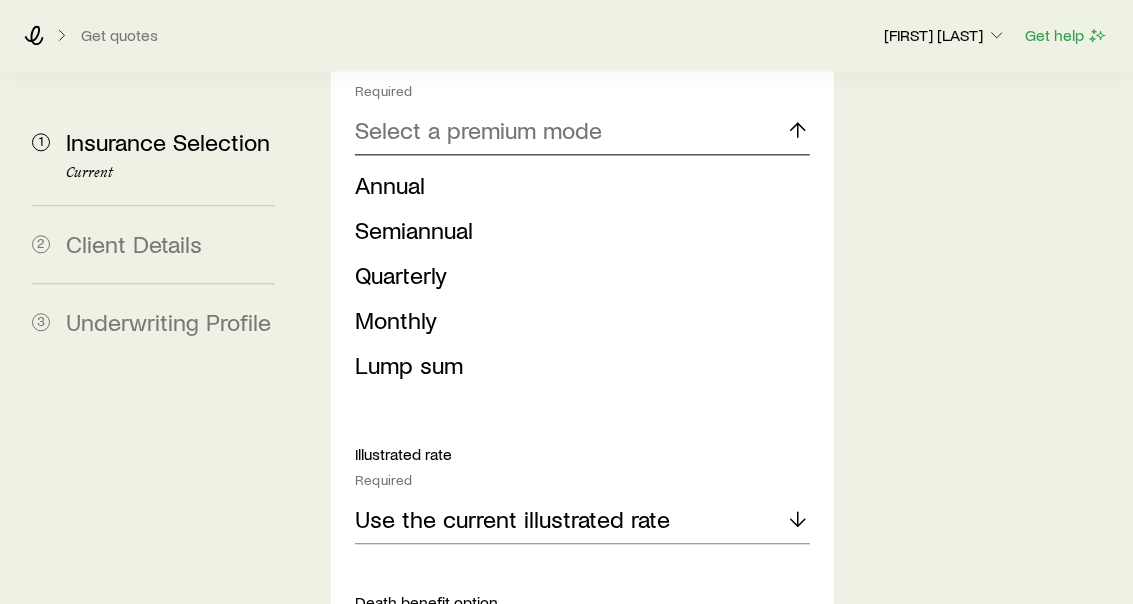 scroll, scrollTop: 2111, scrollLeft: 0, axis: vertical 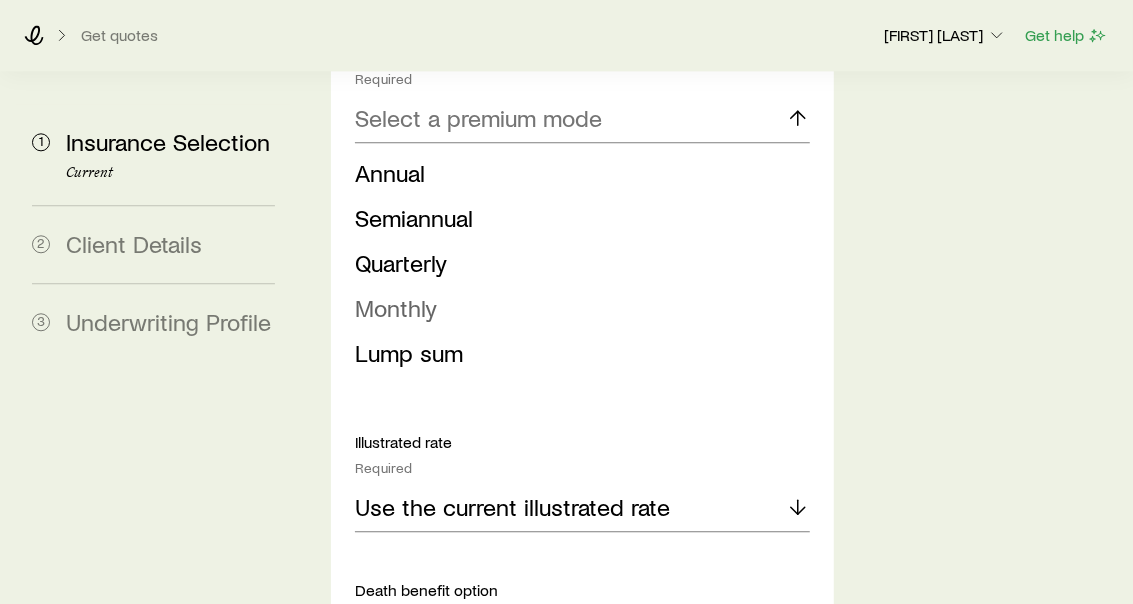 click on "Monthly" at bounding box center (396, 307) 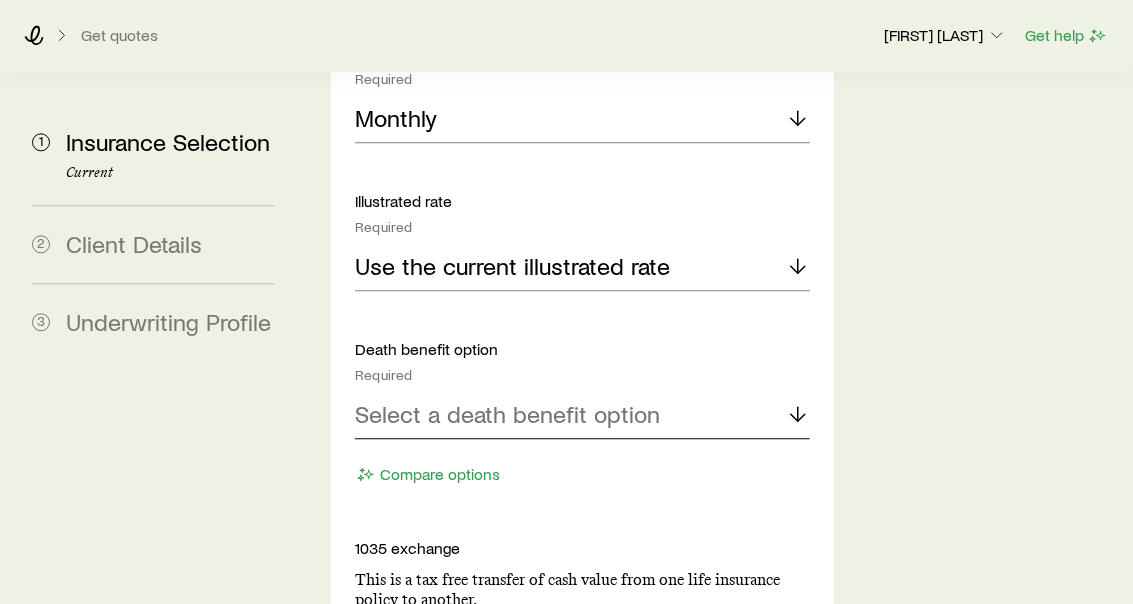click on "Select a death benefit option" at bounding box center [582, 415] 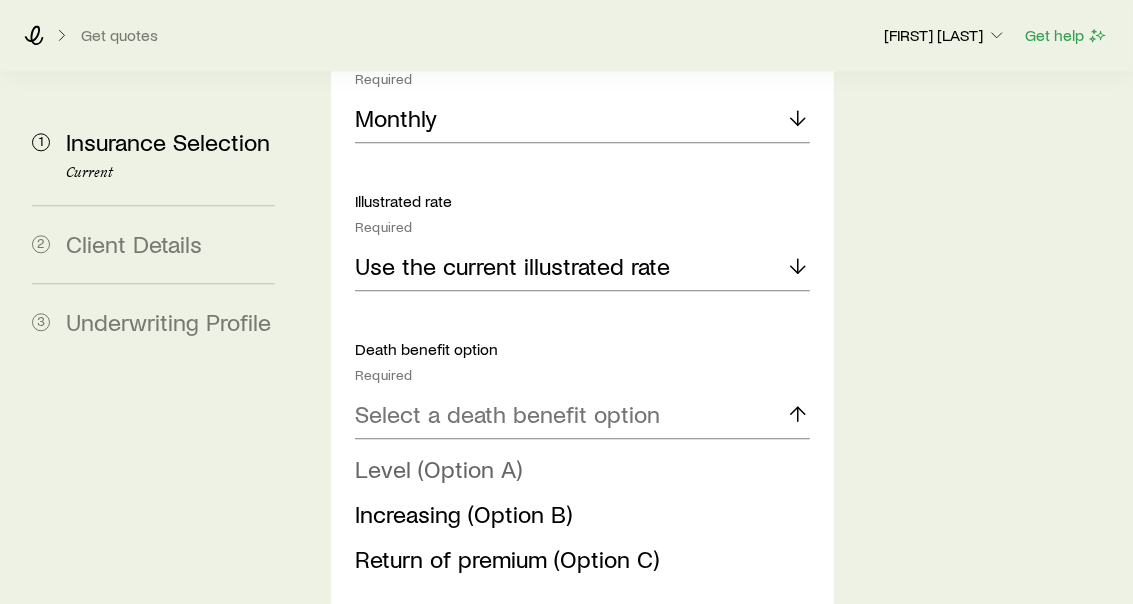 click on "Level (Option A)" at bounding box center (438, 468) 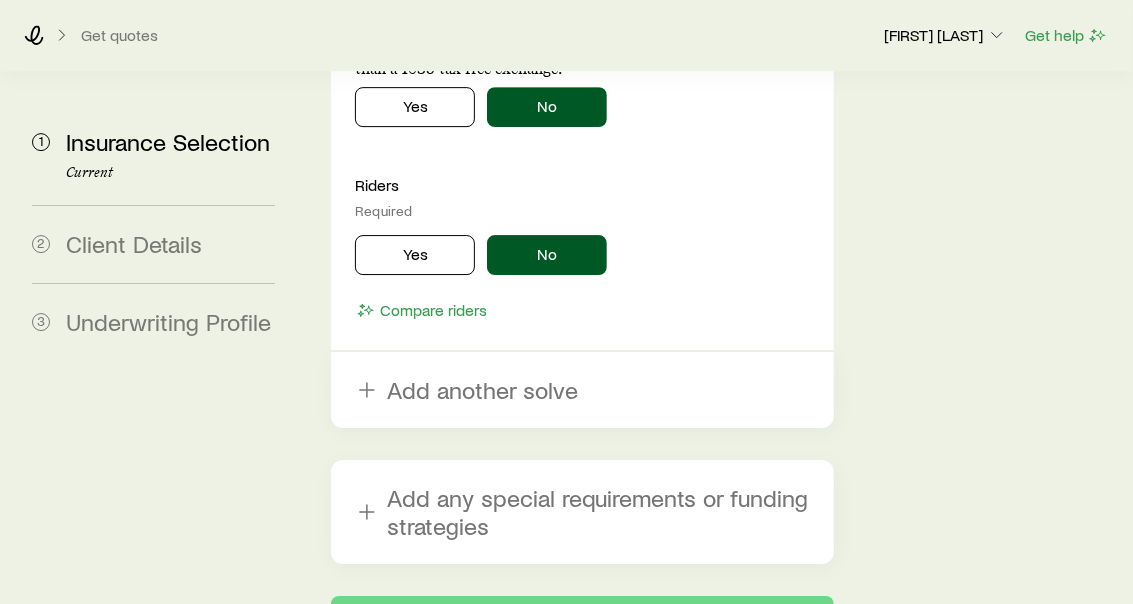 scroll, scrollTop: 2888, scrollLeft: 0, axis: vertical 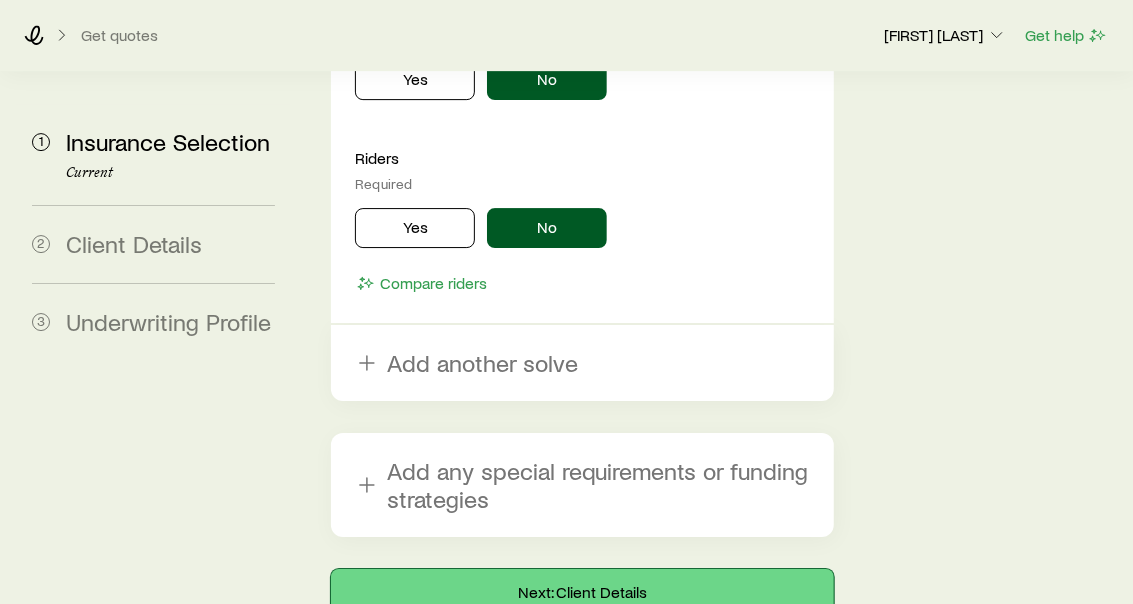 click on "Next: Client Details" at bounding box center (582, 593) 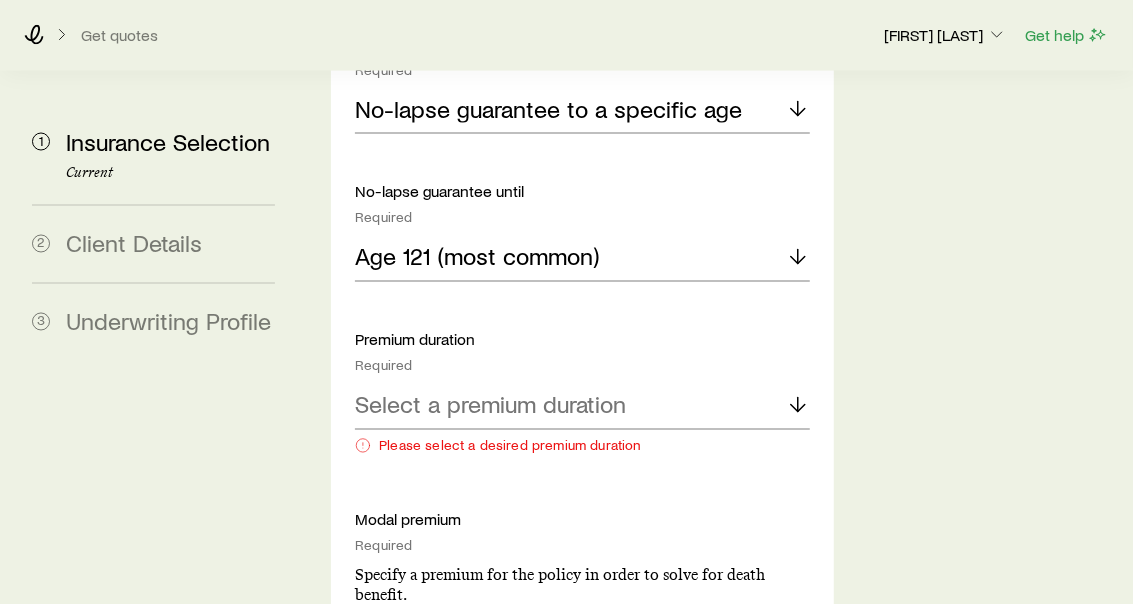 scroll, scrollTop: 1555, scrollLeft: 0, axis: vertical 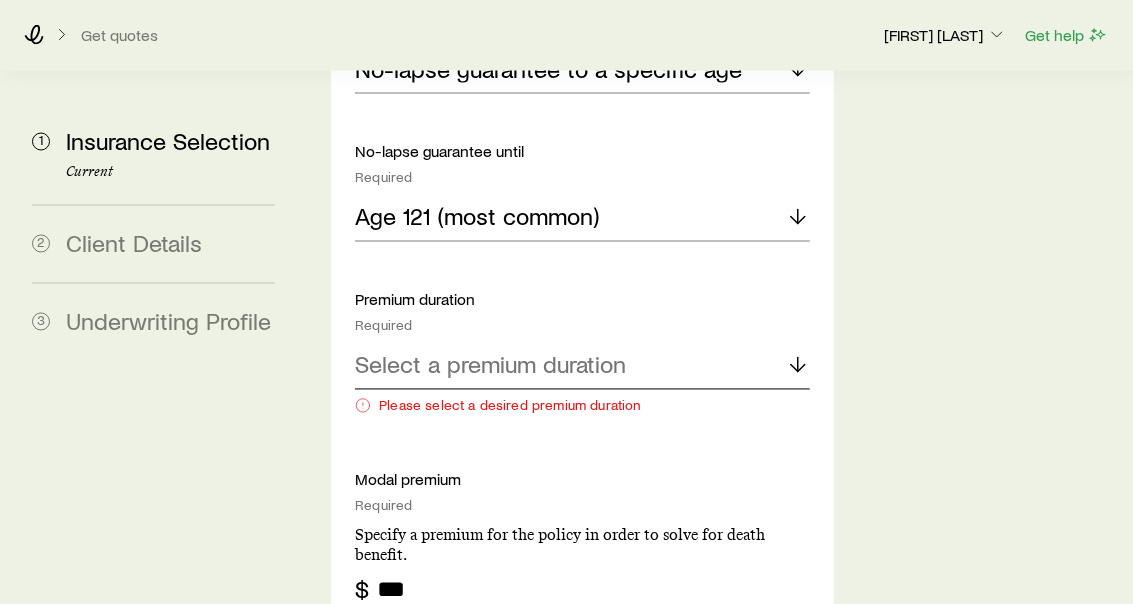 click on "Select a premium duration" at bounding box center (582, 366) 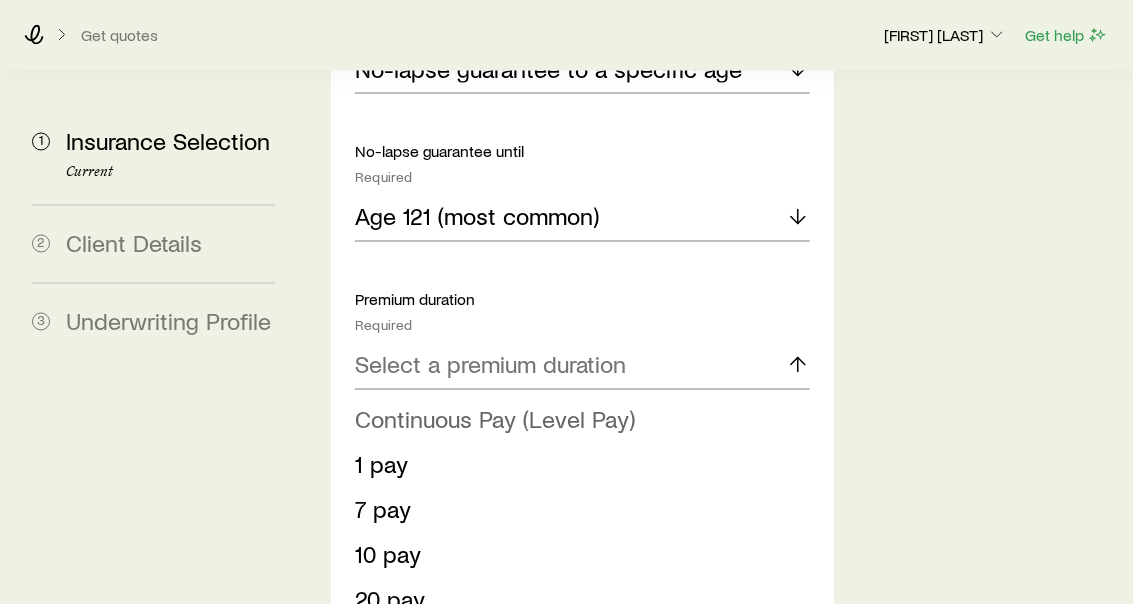 click on "Continuous Pay (Level Pay)" at bounding box center (495, 419) 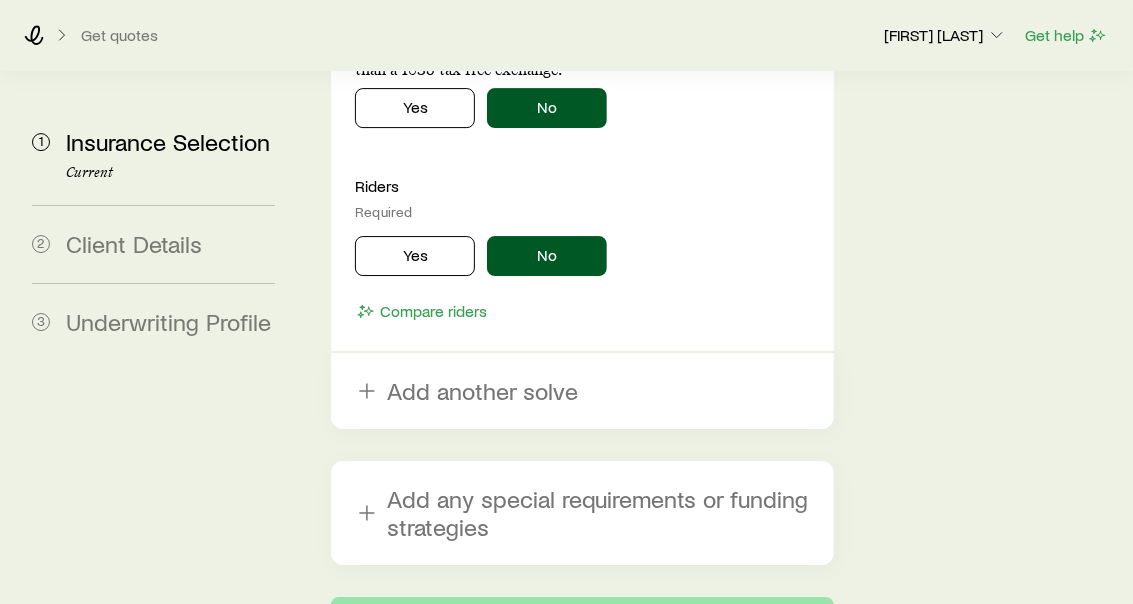 scroll, scrollTop: 2977, scrollLeft: 0, axis: vertical 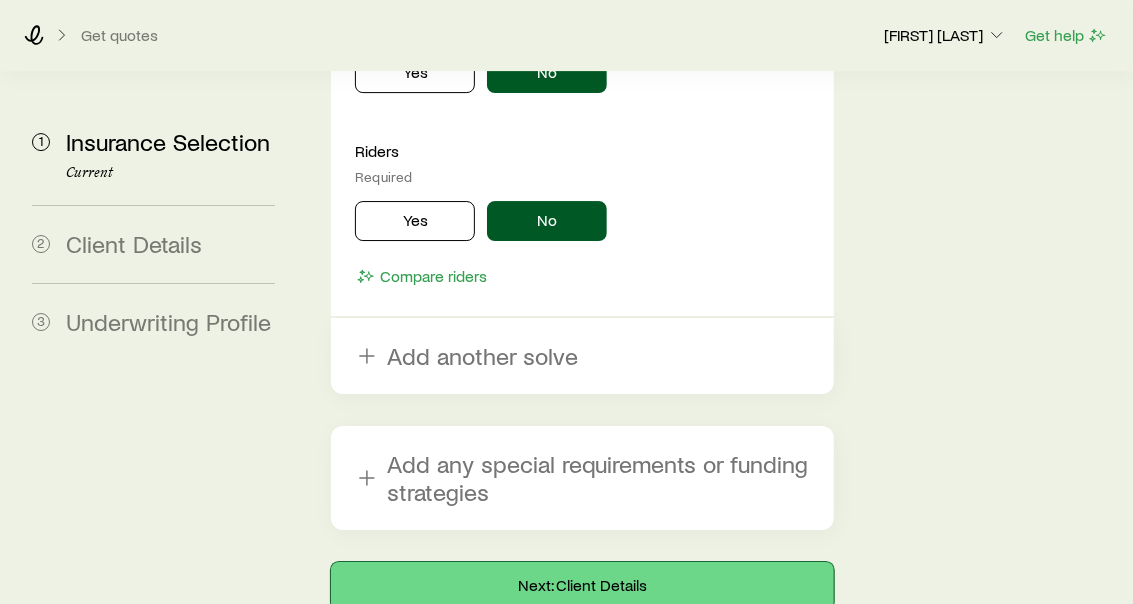 click on "Next: Client Details" at bounding box center (582, 586) 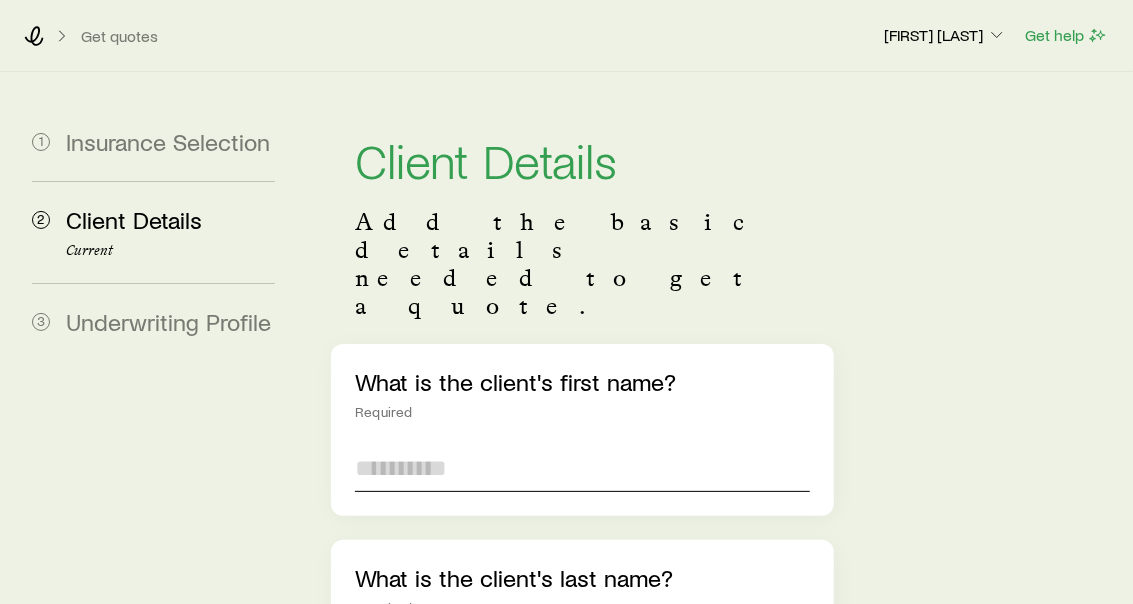 click at bounding box center [582, 468] 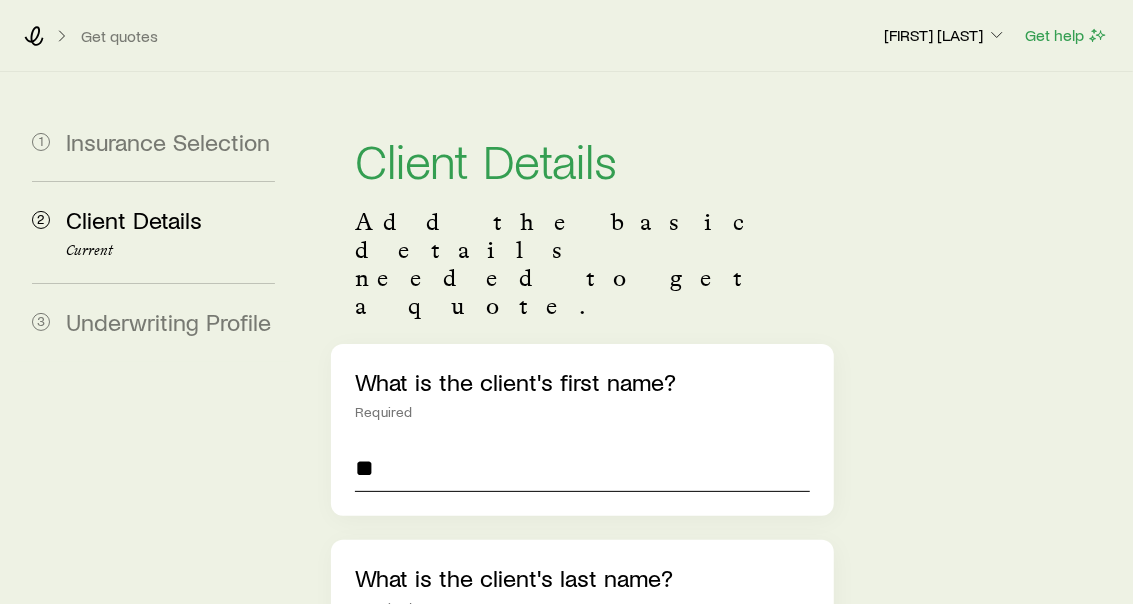 type on "*" 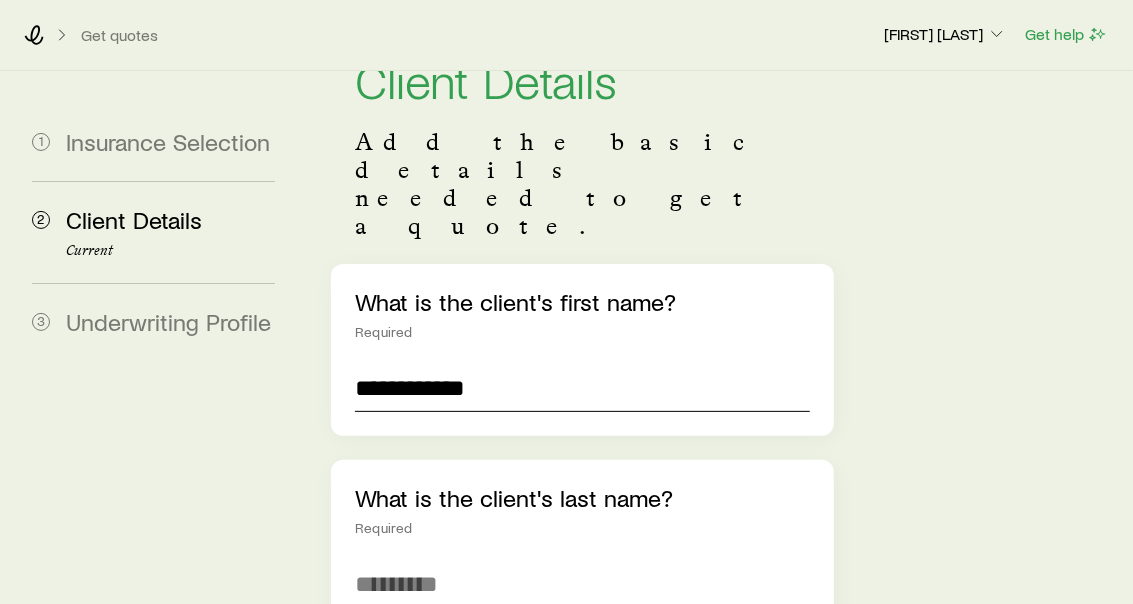 scroll, scrollTop: 111, scrollLeft: 0, axis: vertical 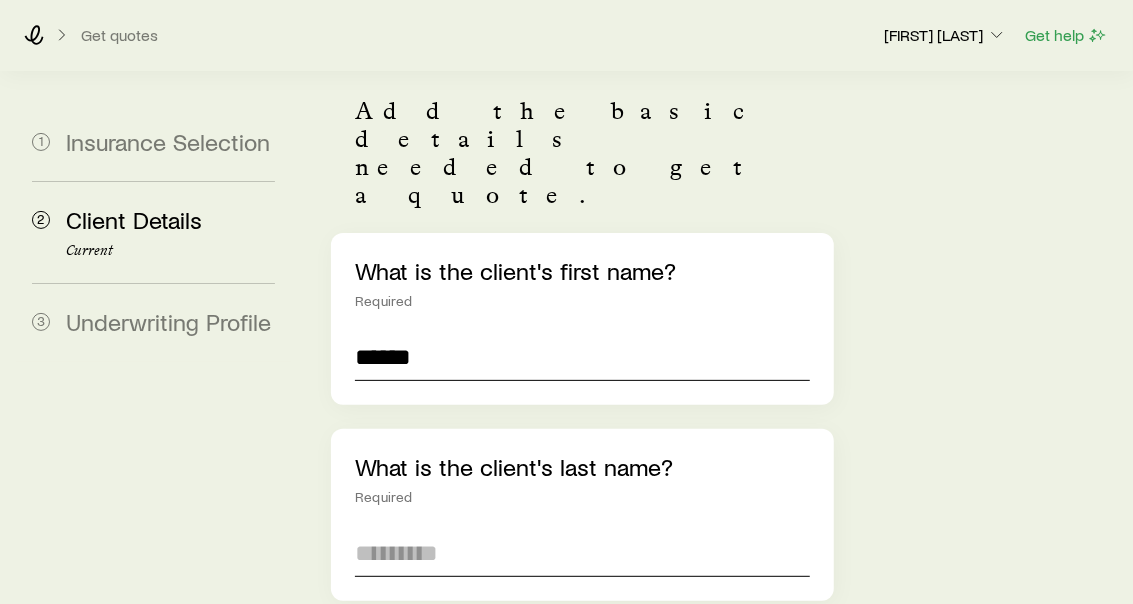 type on "*****" 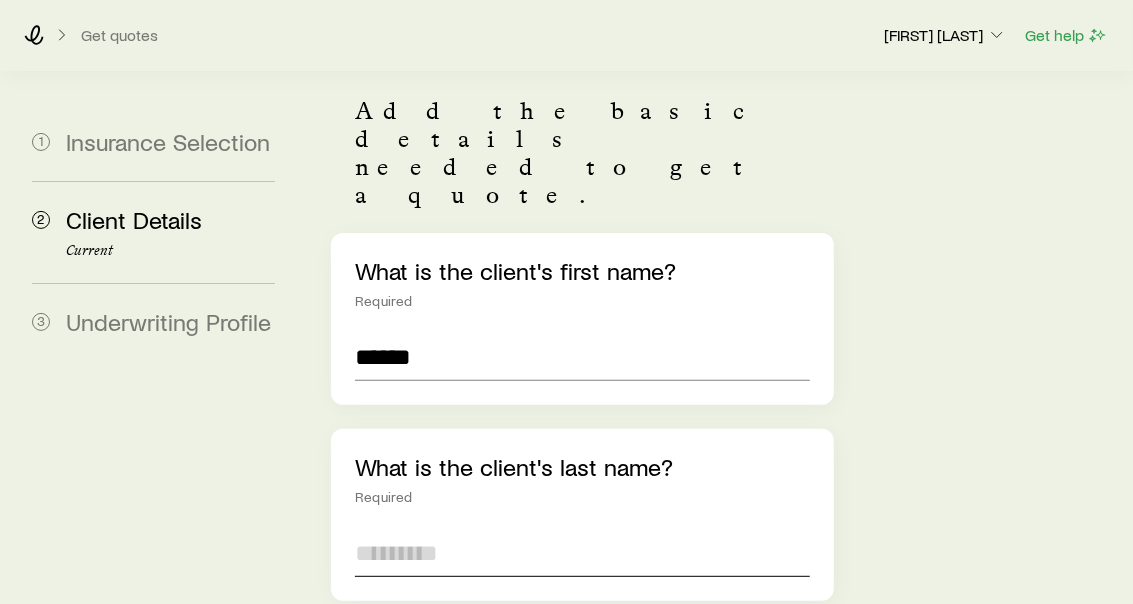 click at bounding box center [582, 553] 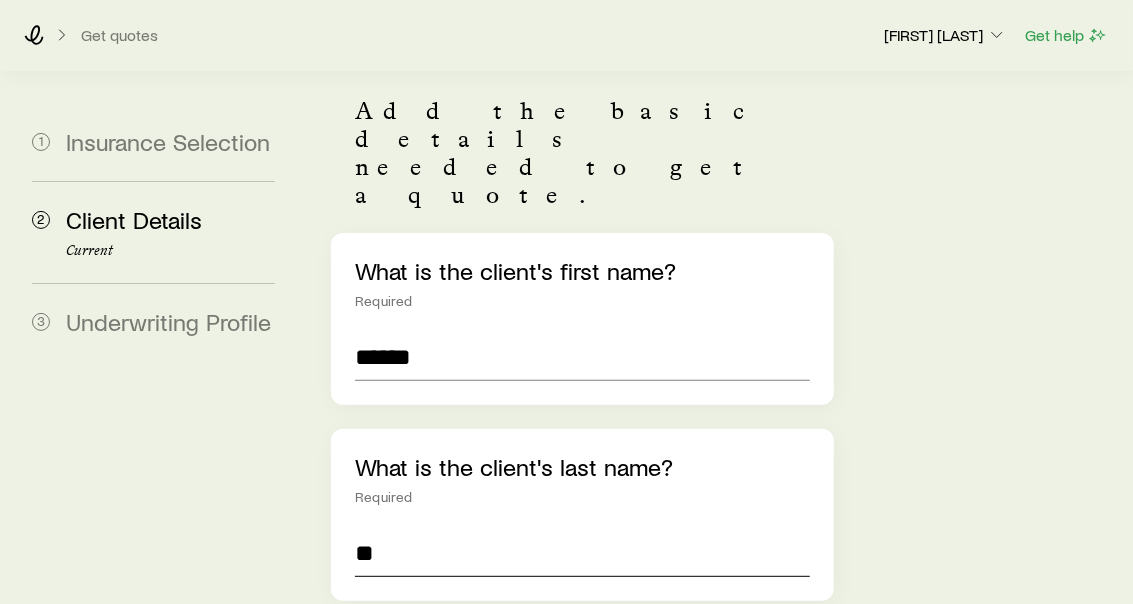 type on "*" 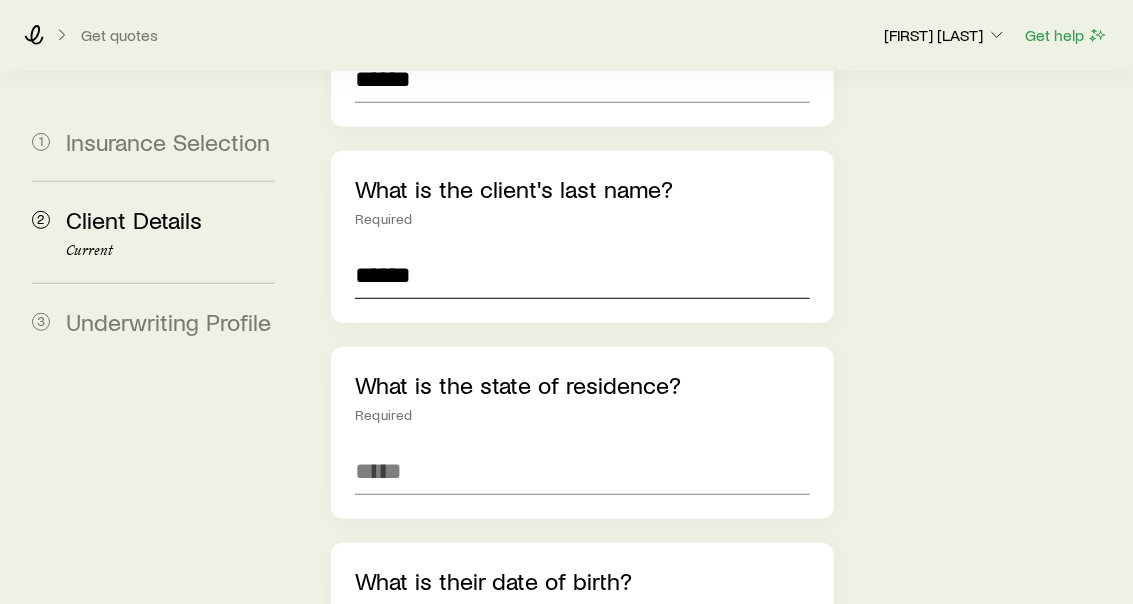 scroll, scrollTop: 444, scrollLeft: 0, axis: vertical 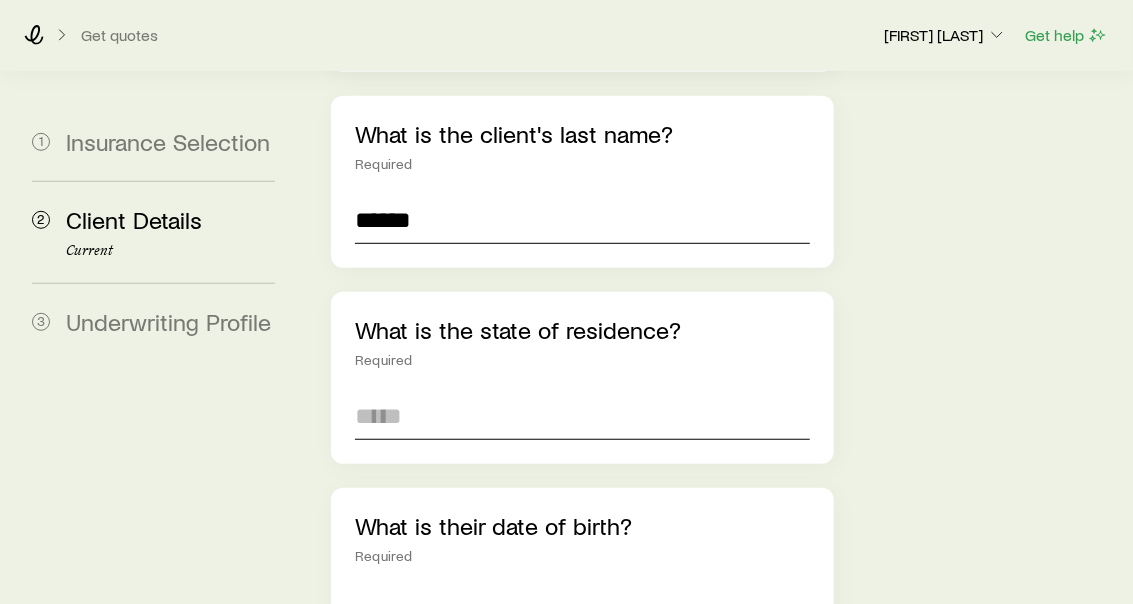 type on "******" 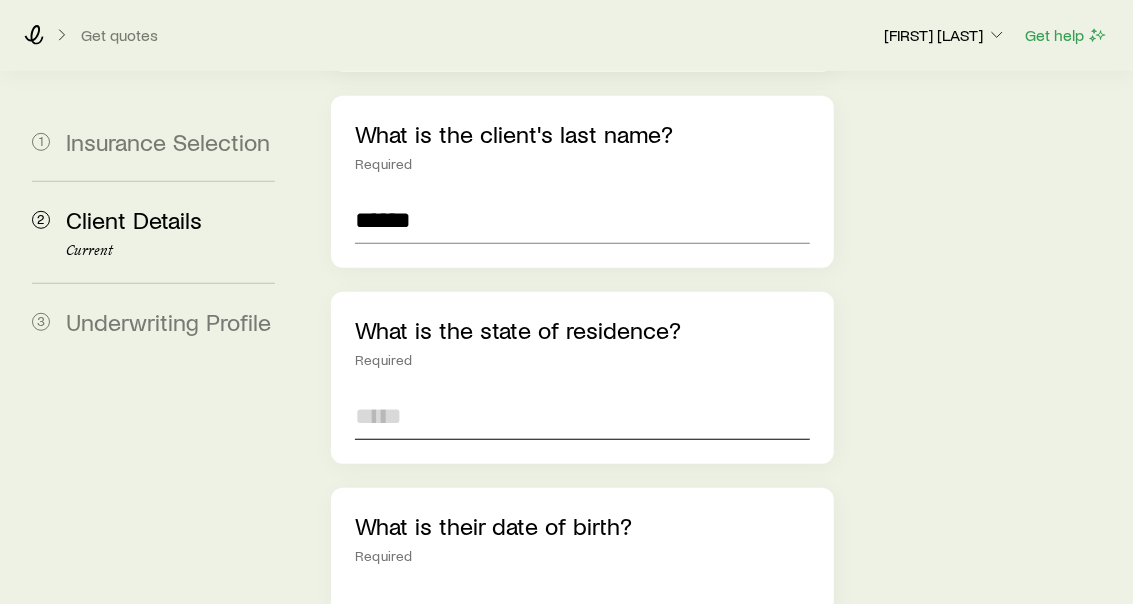 click at bounding box center (582, 416) 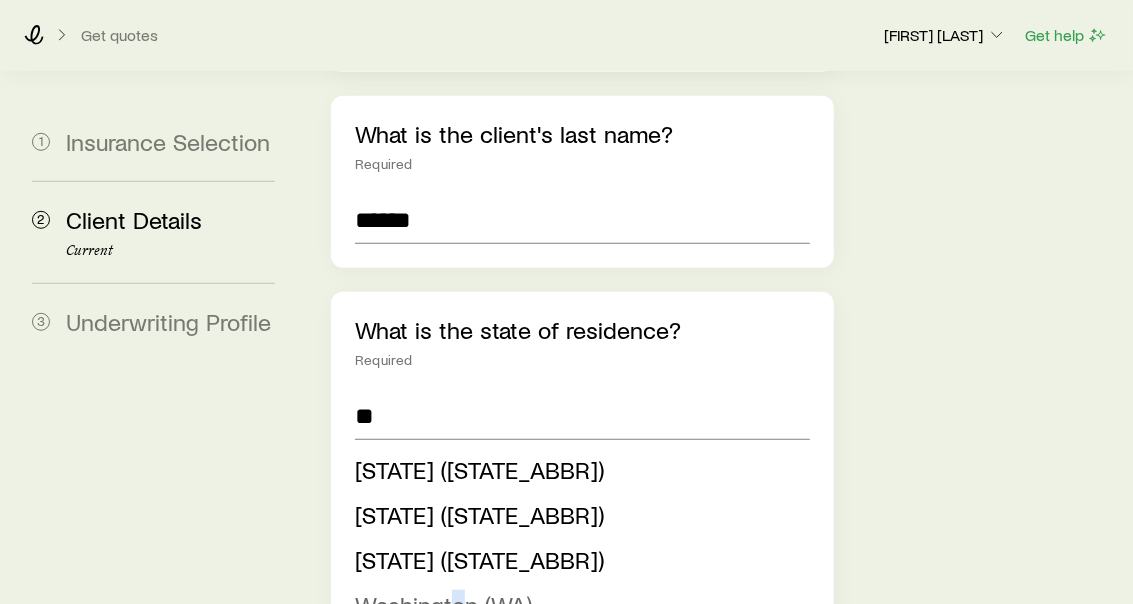 click on "Washington (WA)" at bounding box center [443, 604] 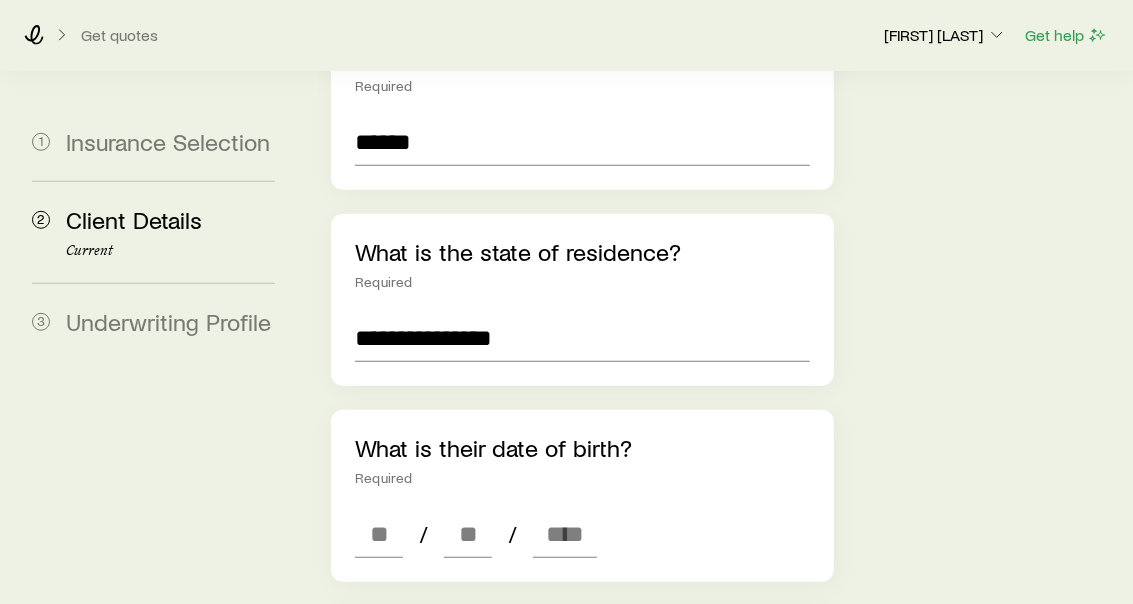 scroll, scrollTop: 666, scrollLeft: 0, axis: vertical 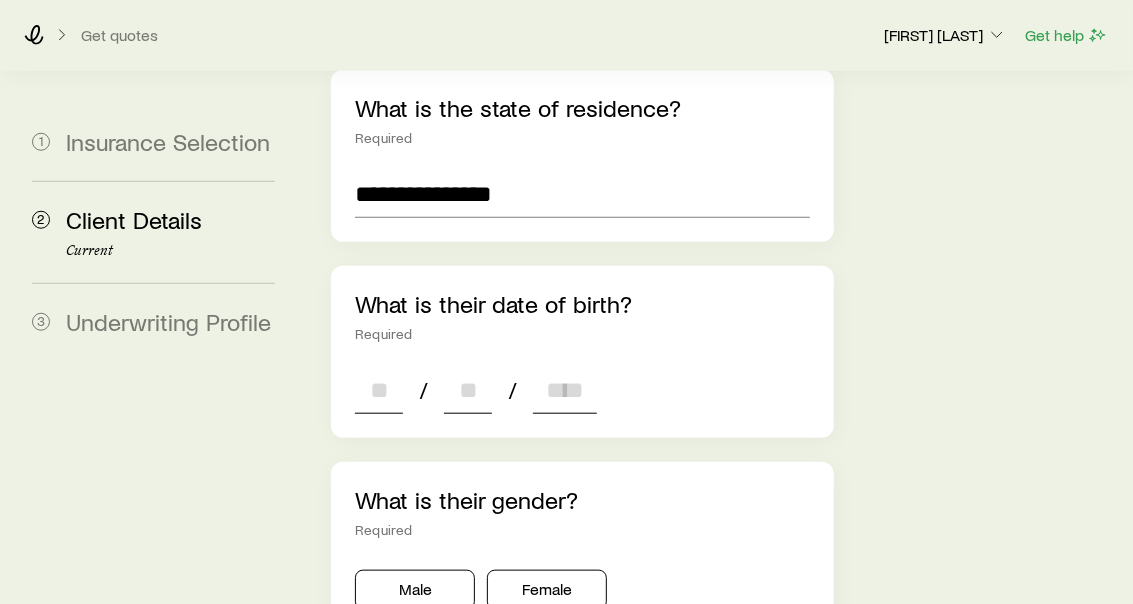 click at bounding box center (379, 390) 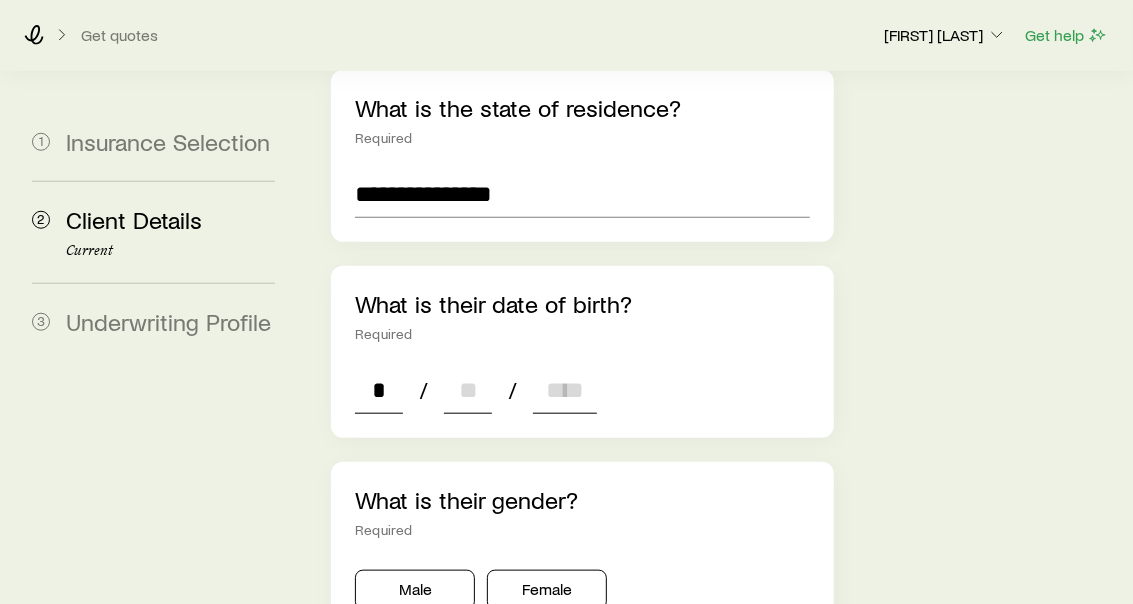 type on "**" 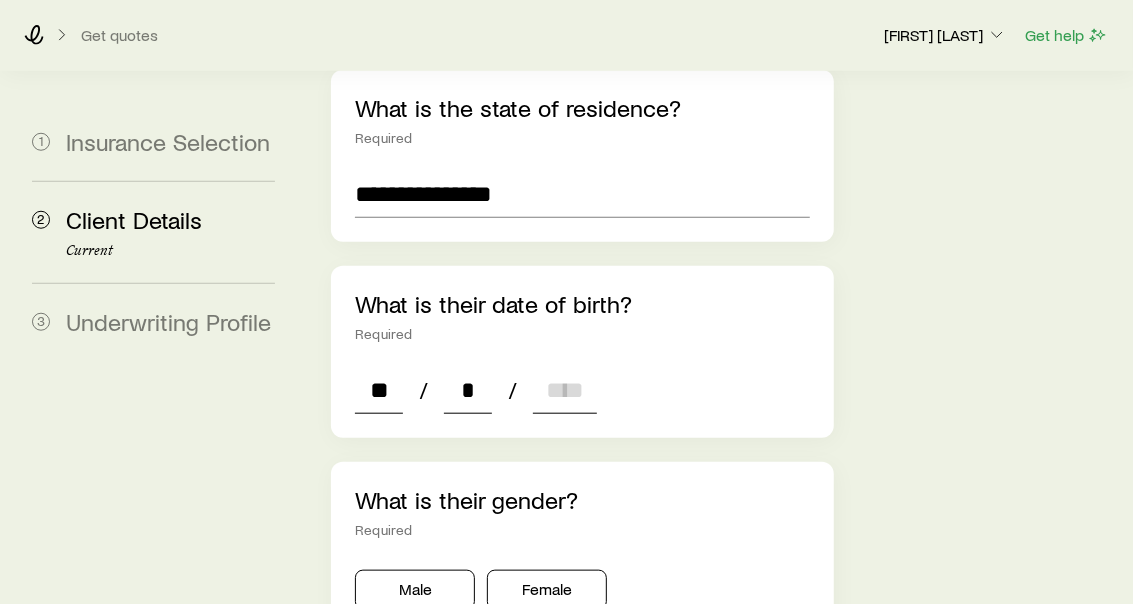 type on "**" 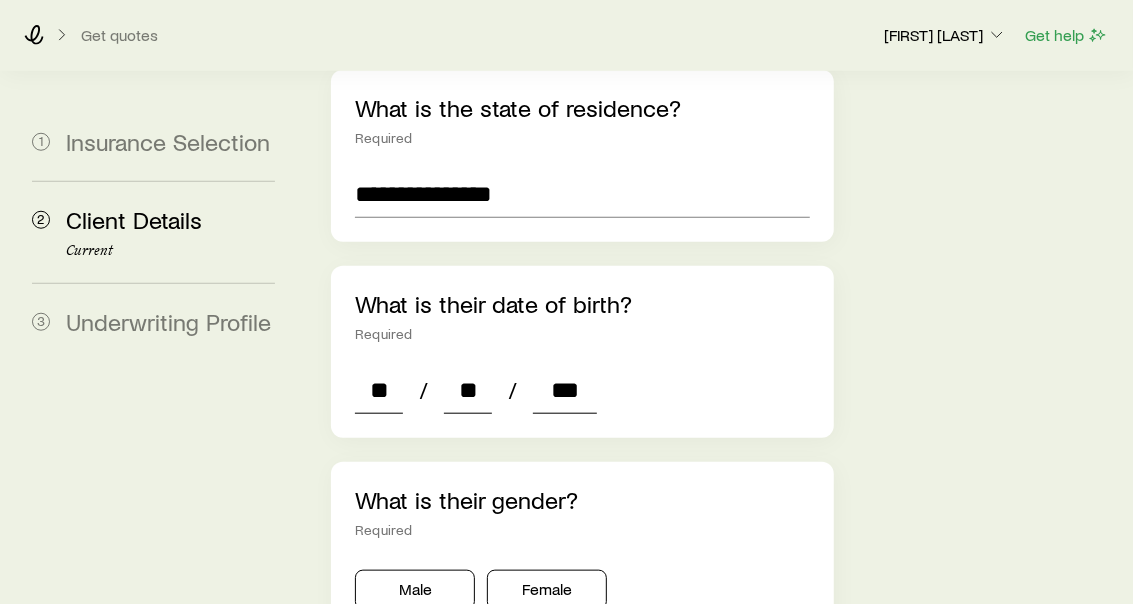 type on "****" 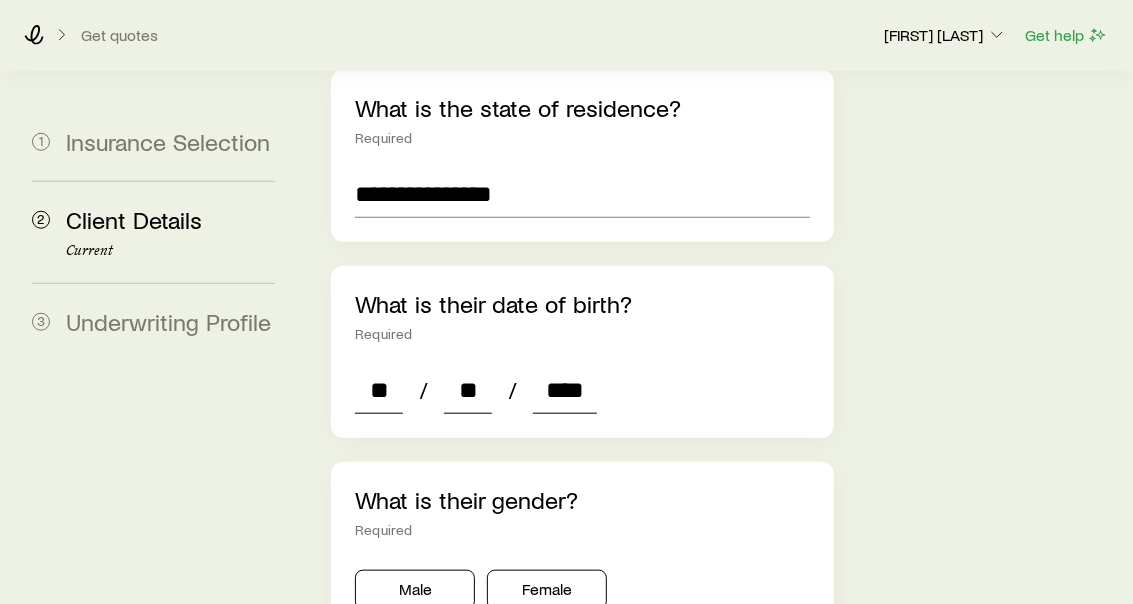 type on "*" 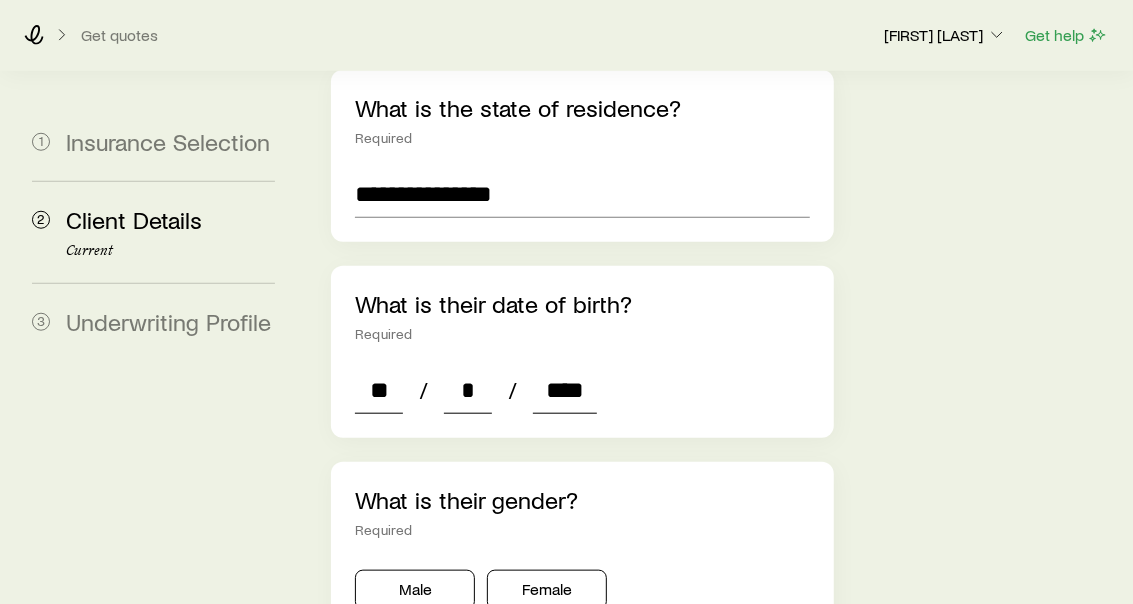 type on "****" 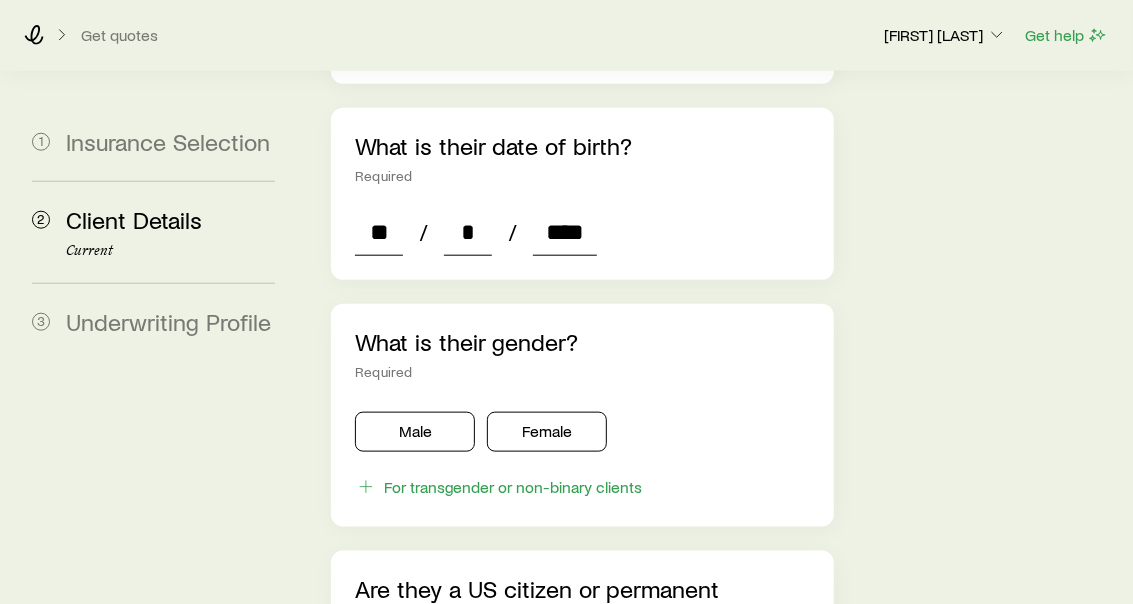 scroll, scrollTop: 888, scrollLeft: 0, axis: vertical 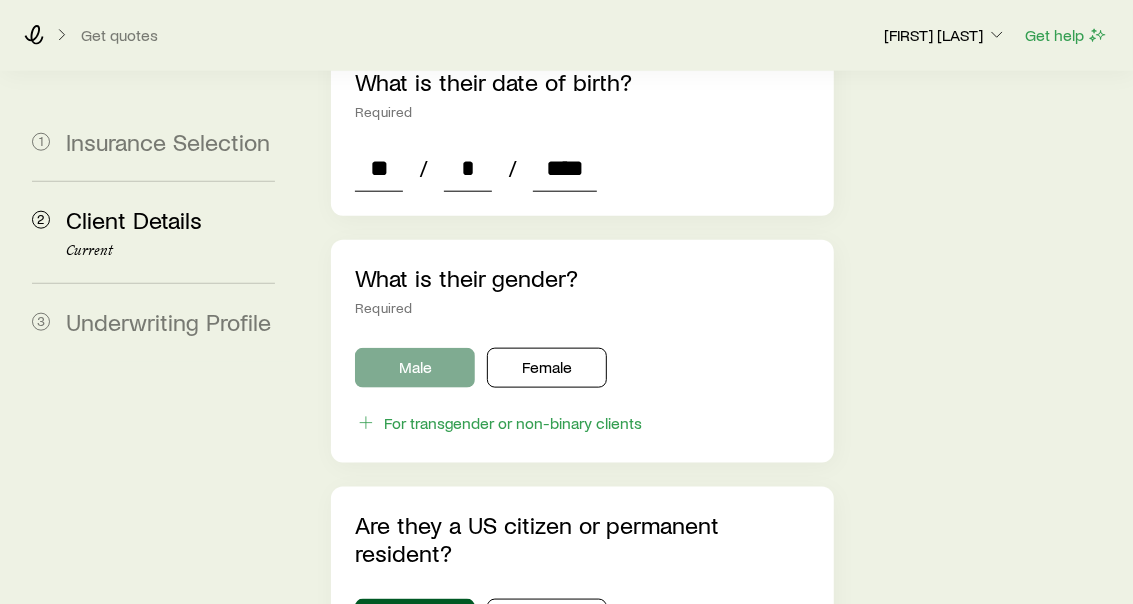 type on "*" 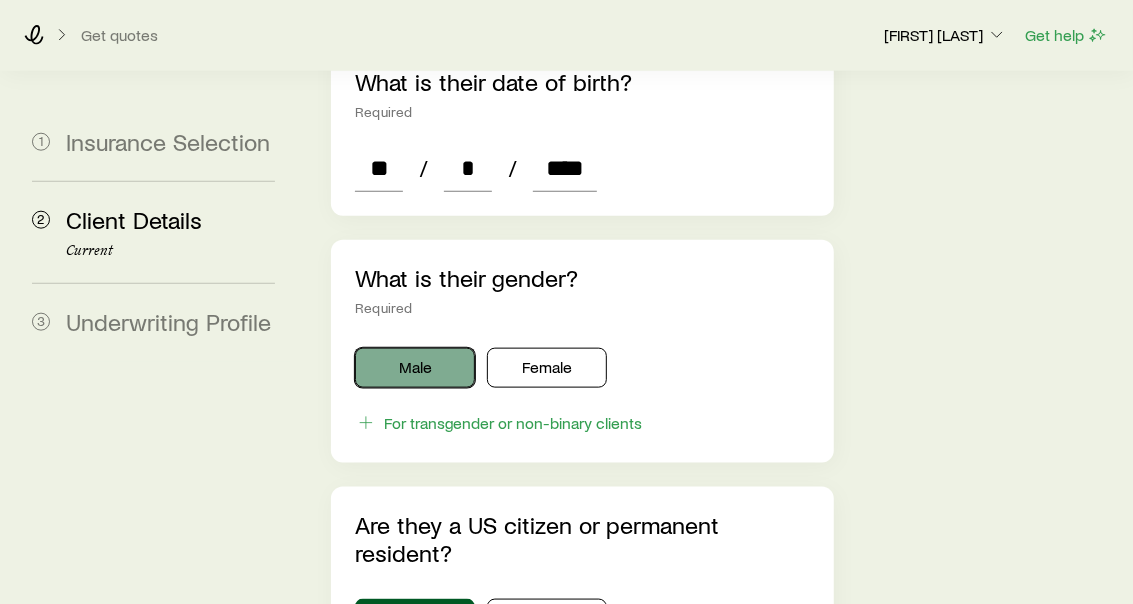 click on "Male" at bounding box center [415, 368] 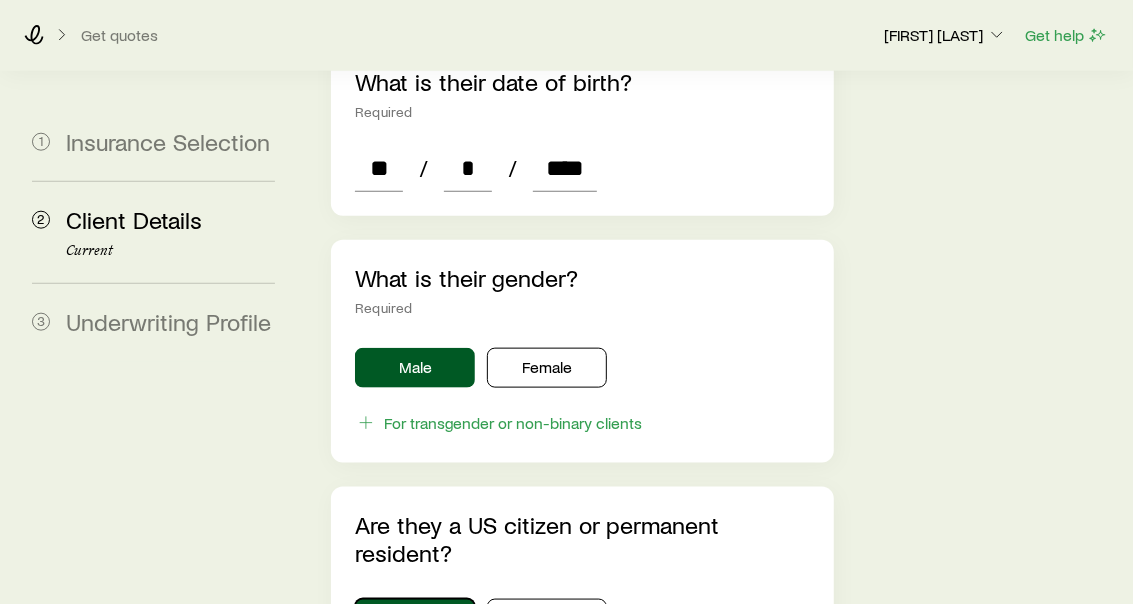 click on "Yes" at bounding box center [415, 619] 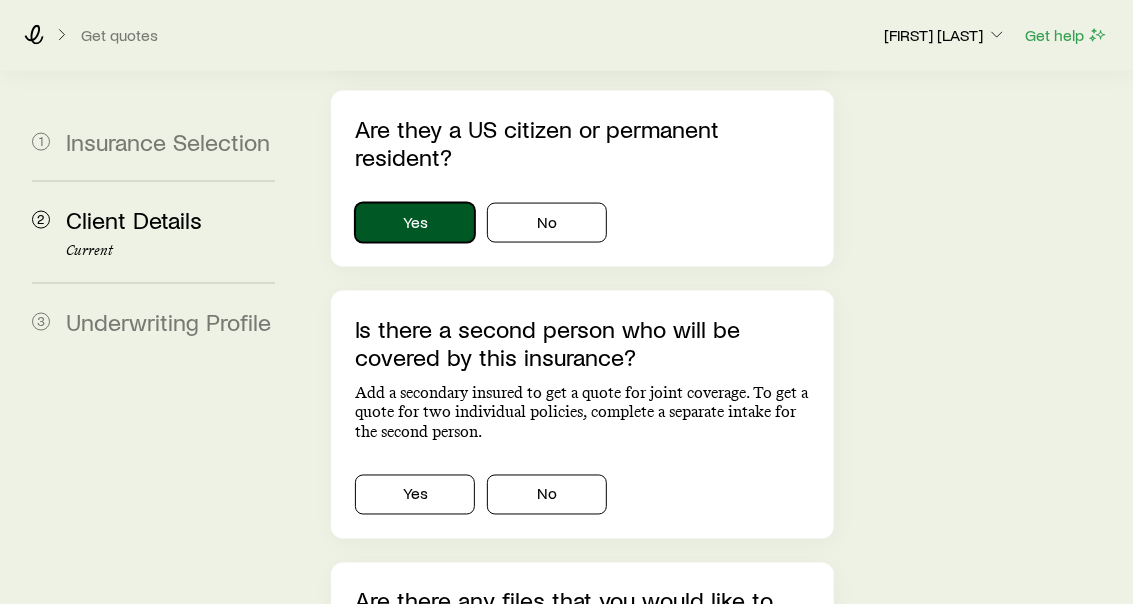 scroll, scrollTop: 1333, scrollLeft: 0, axis: vertical 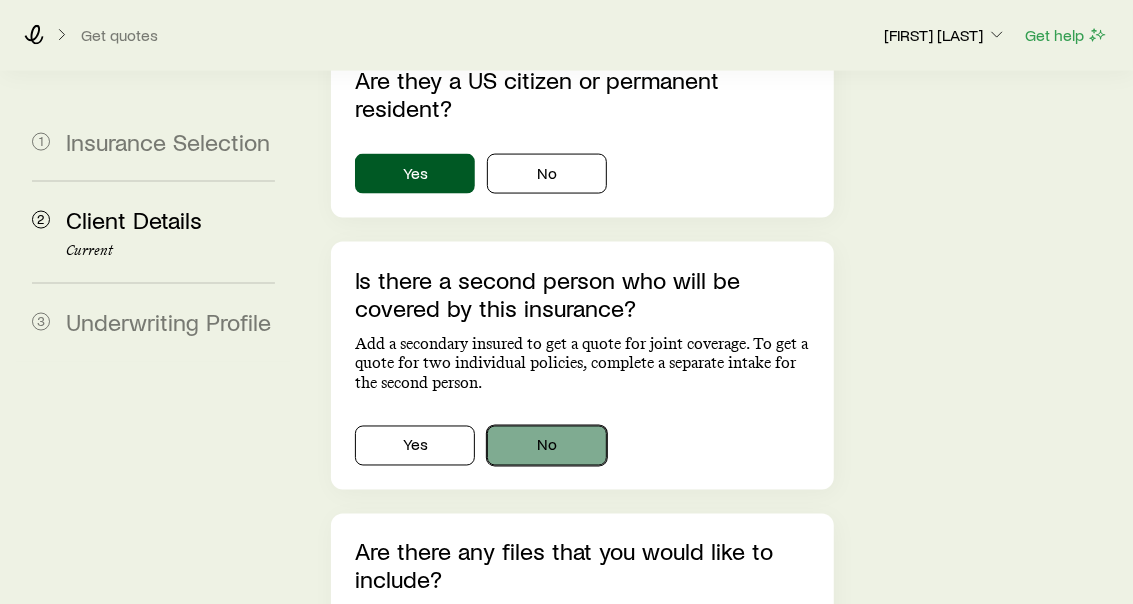 click on "No" at bounding box center [547, 446] 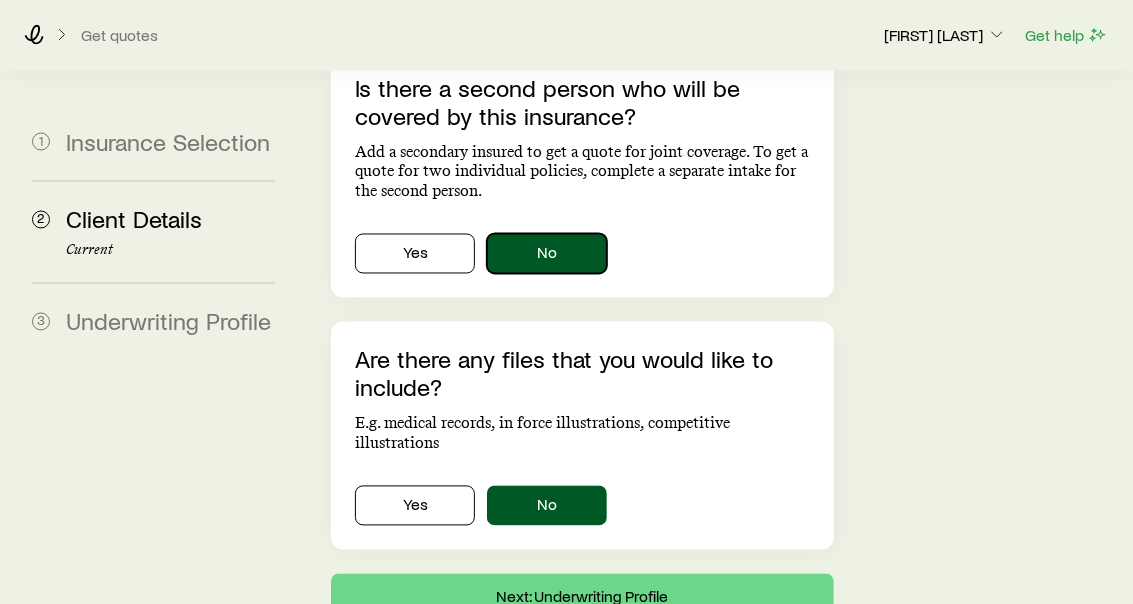 scroll, scrollTop: 1555, scrollLeft: 0, axis: vertical 